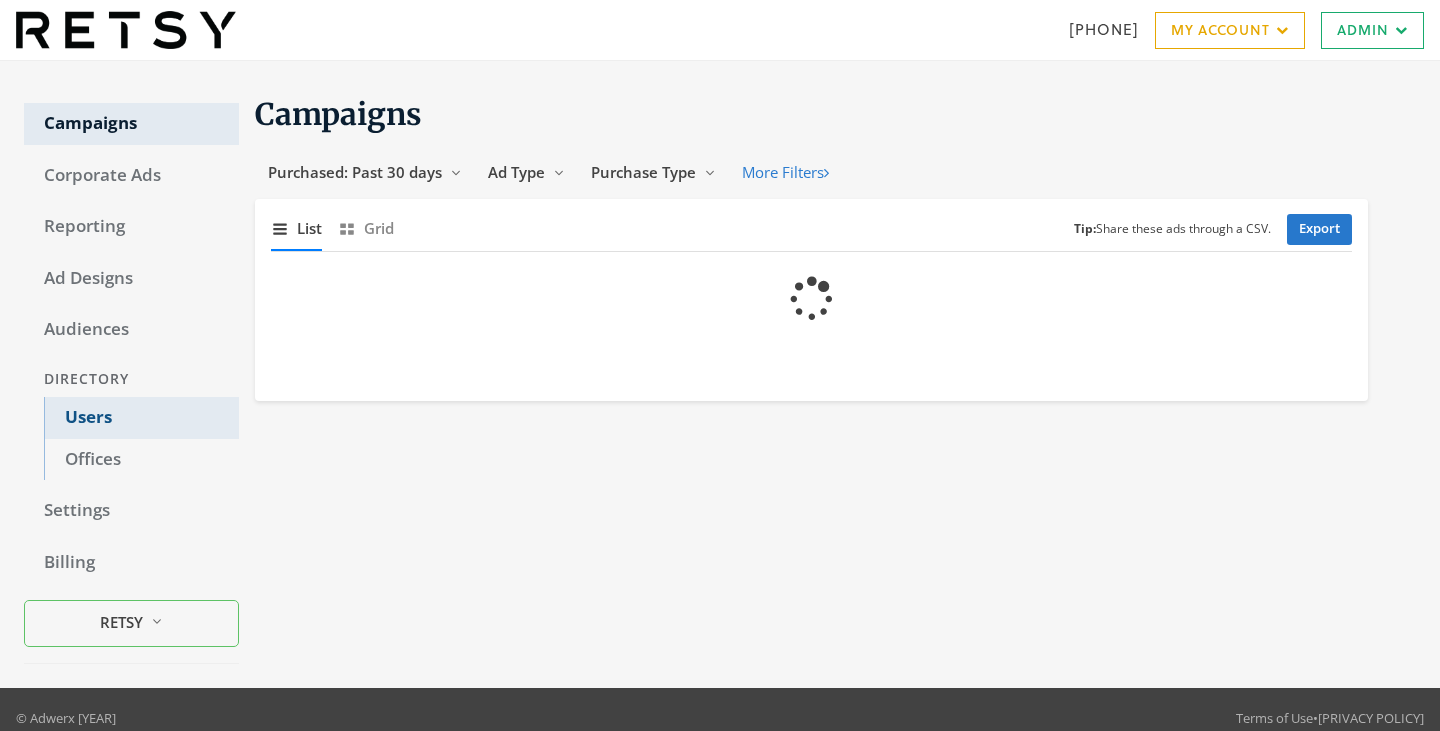 scroll, scrollTop: 0, scrollLeft: 0, axis: both 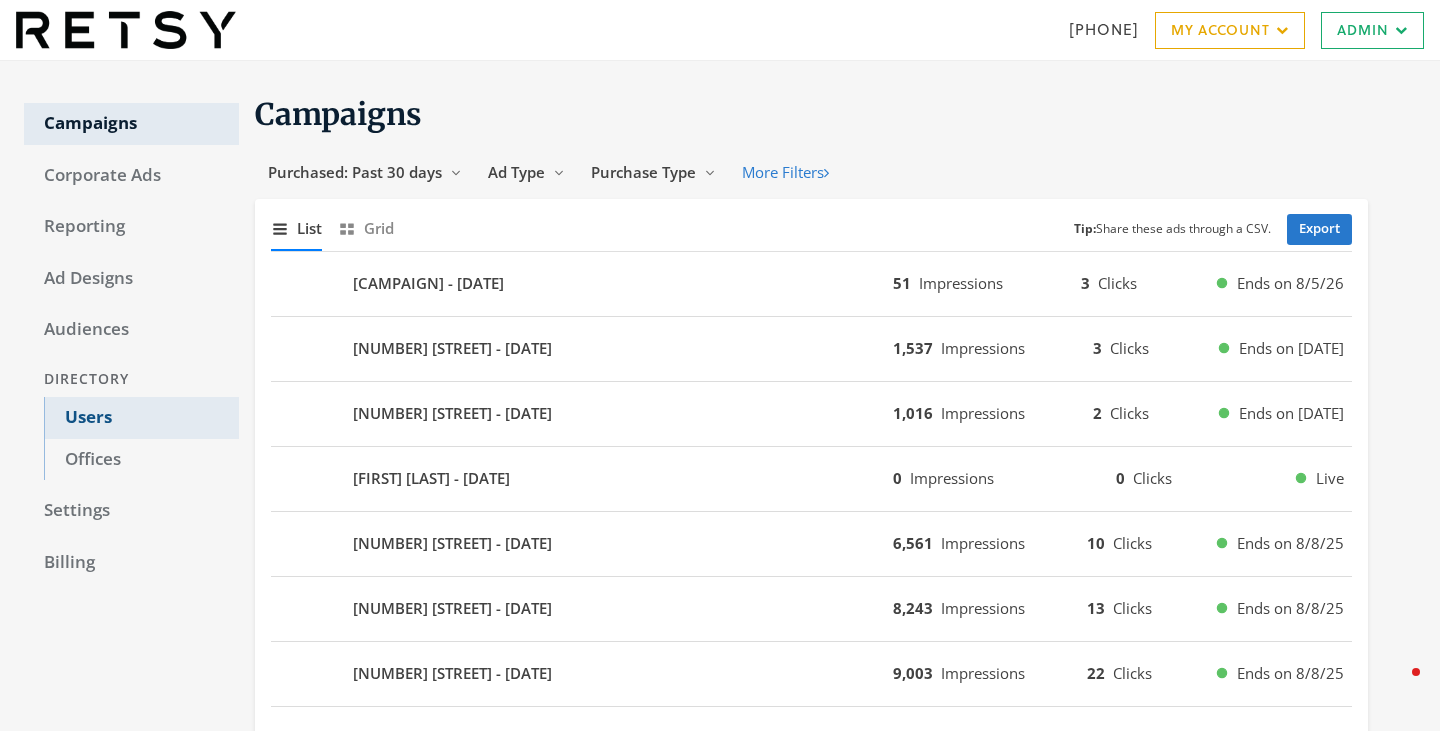 click on "Users" 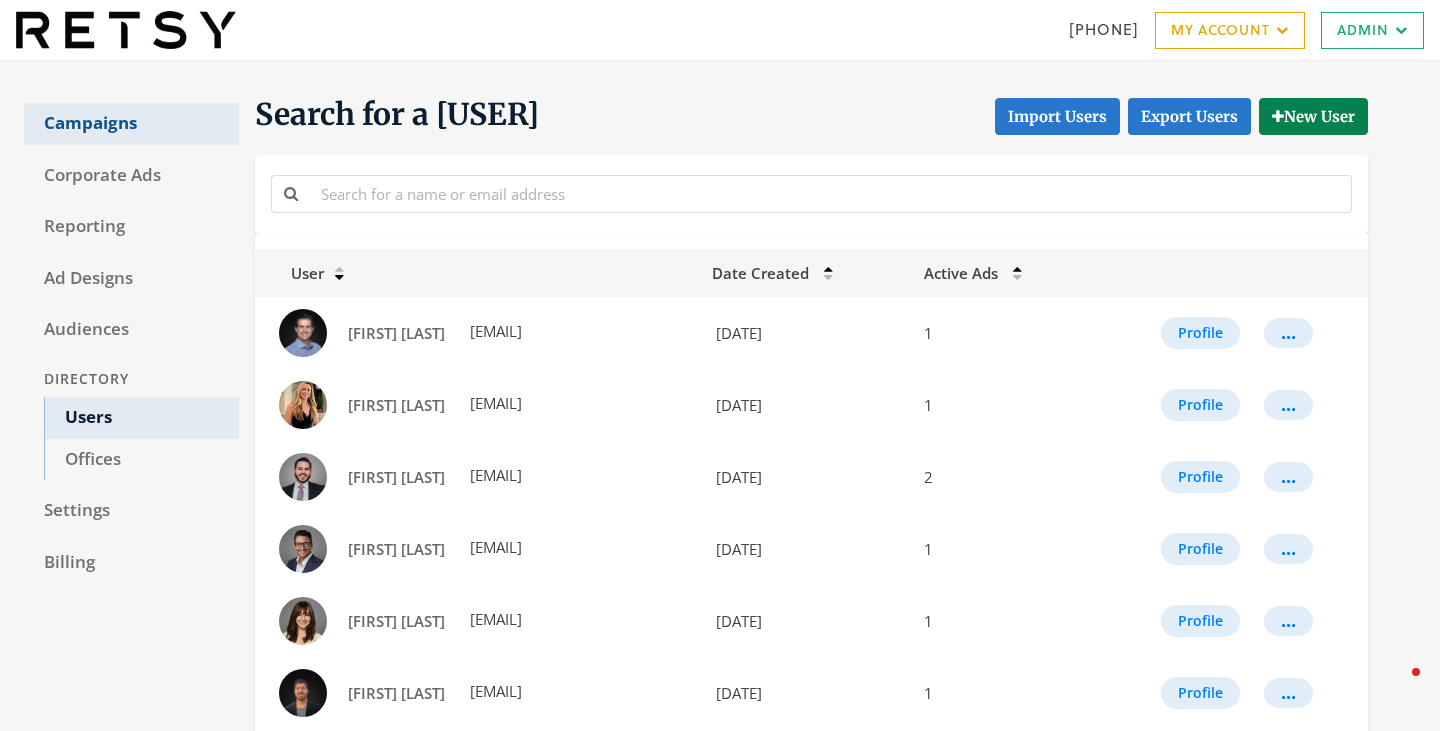 click on "Campaigns" 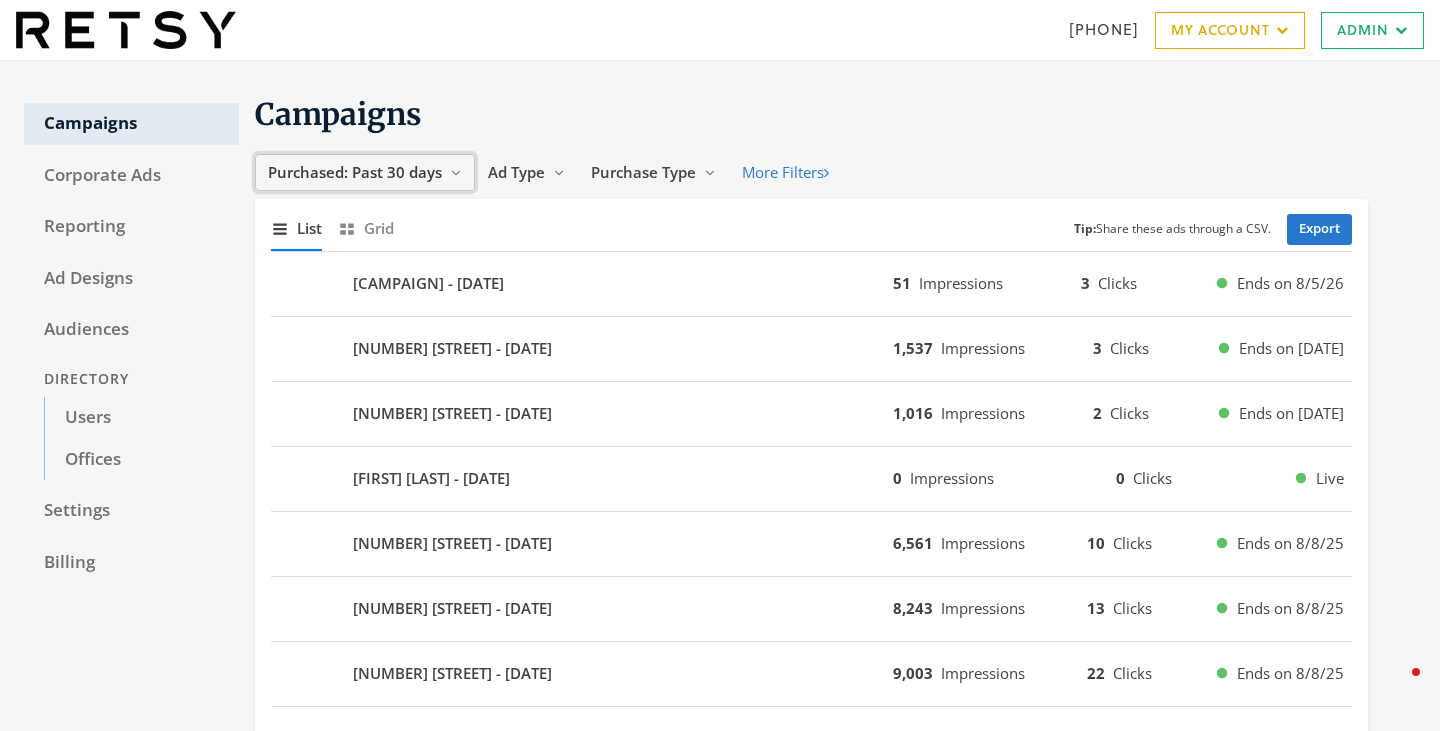 click on "Purchased: Past 30 days" 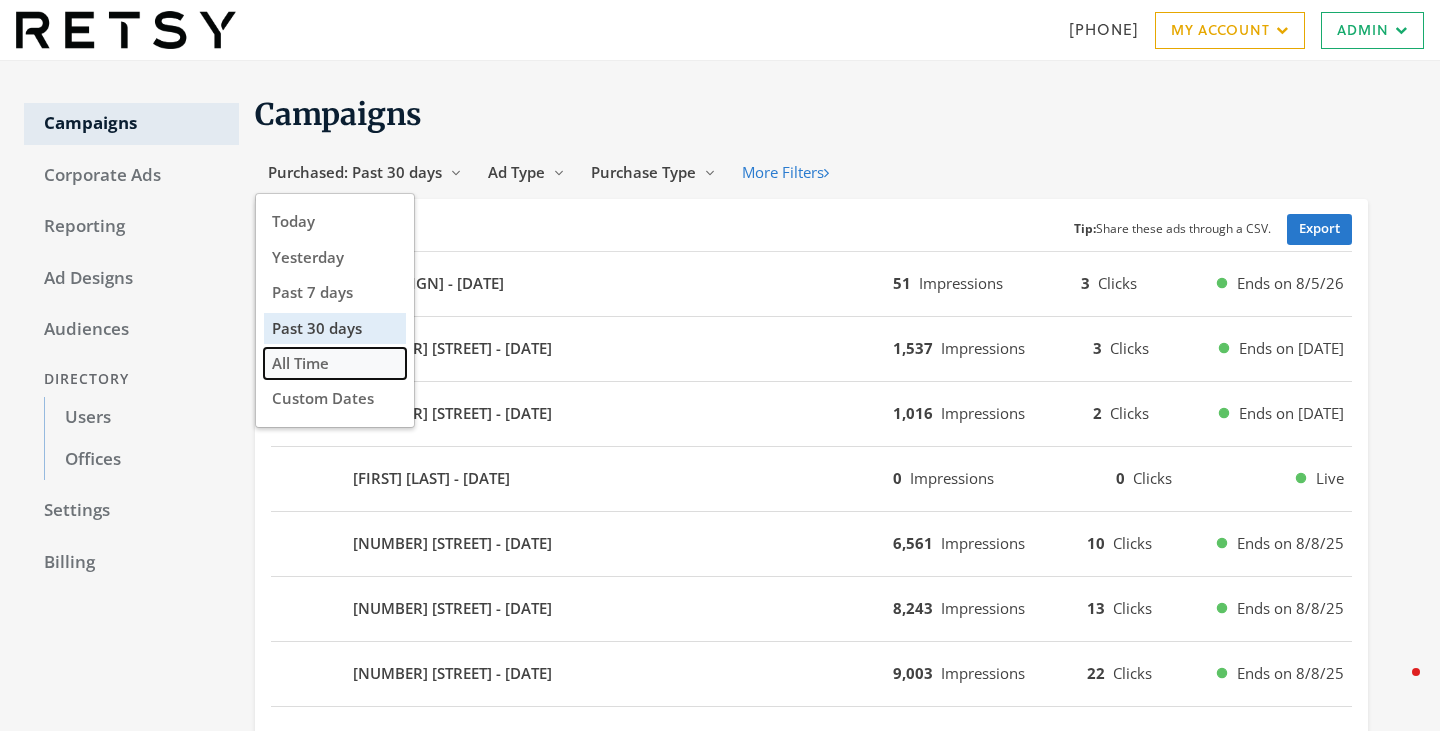 click on "All Time" 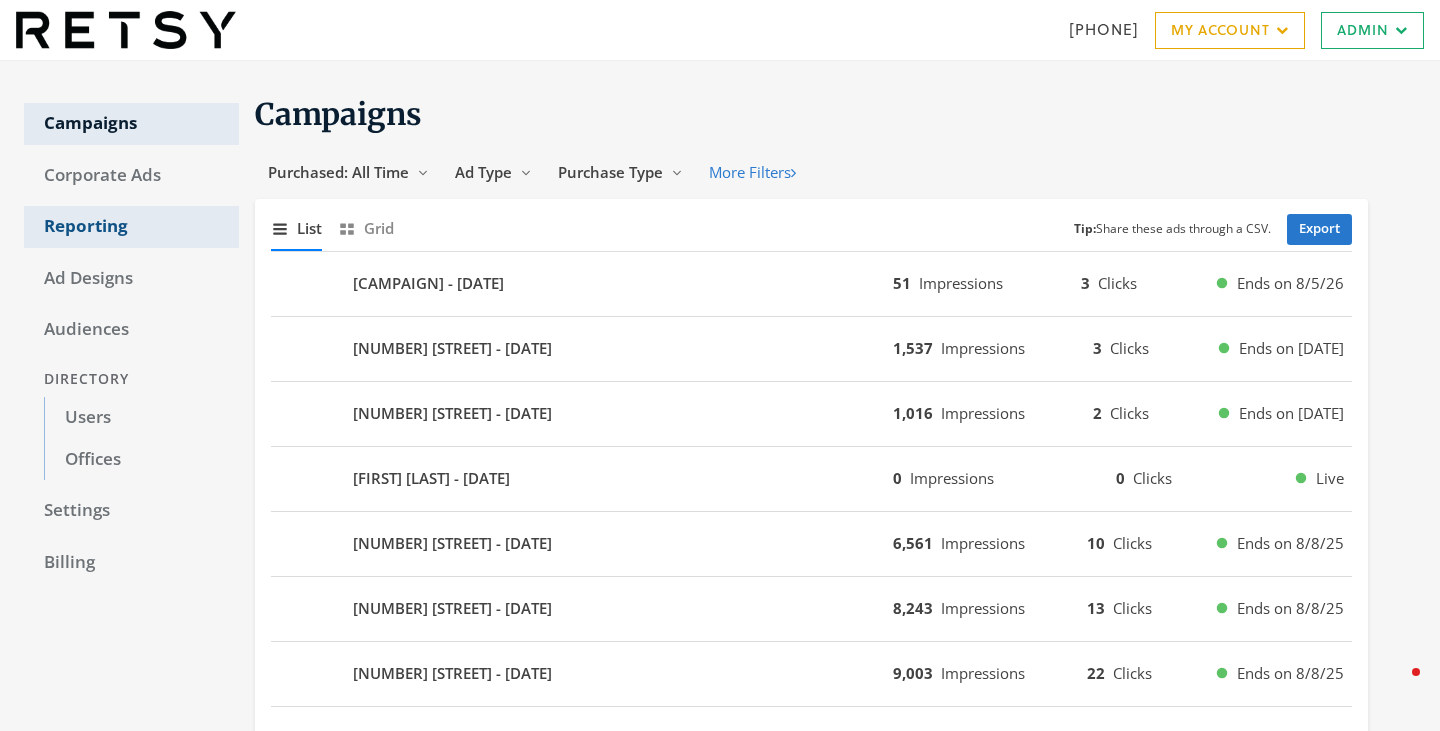 click on "Reporting" 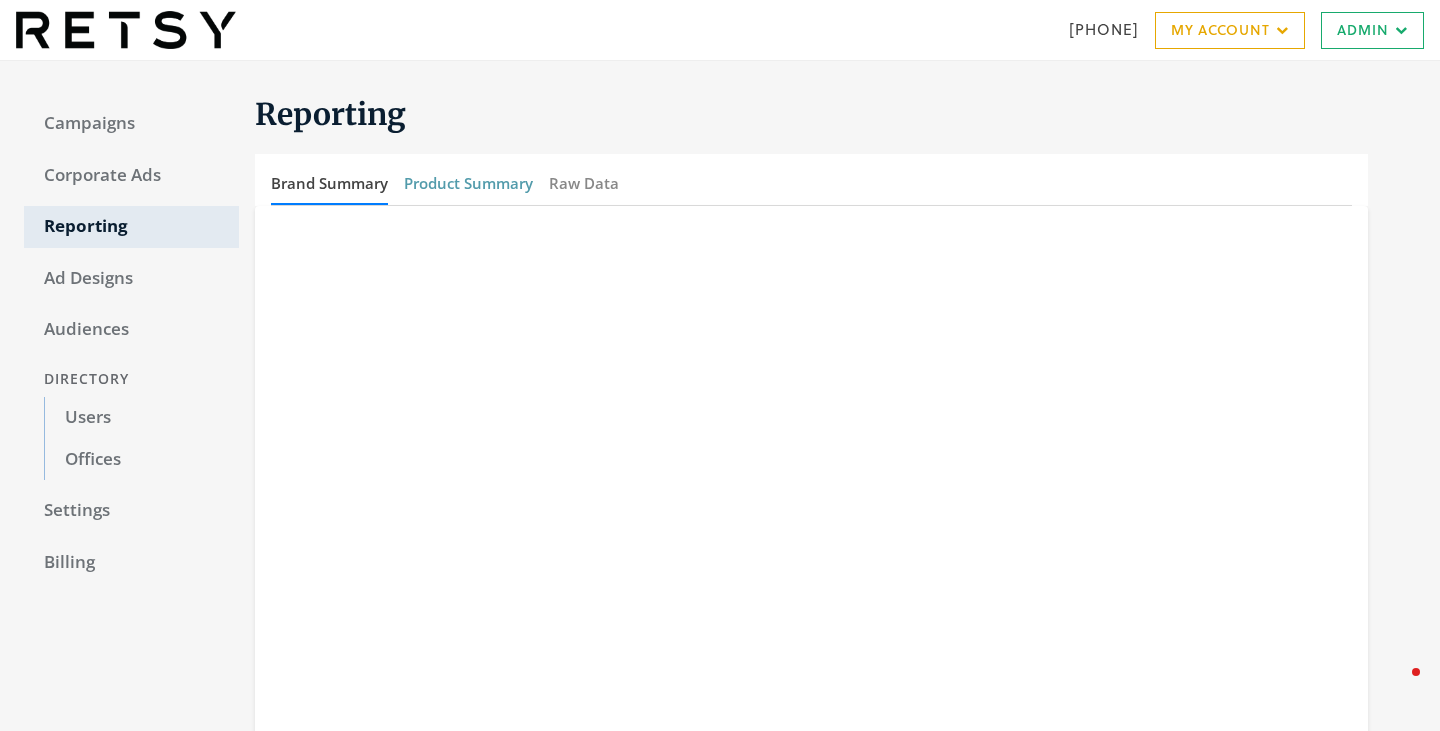 click on "Product Summary" 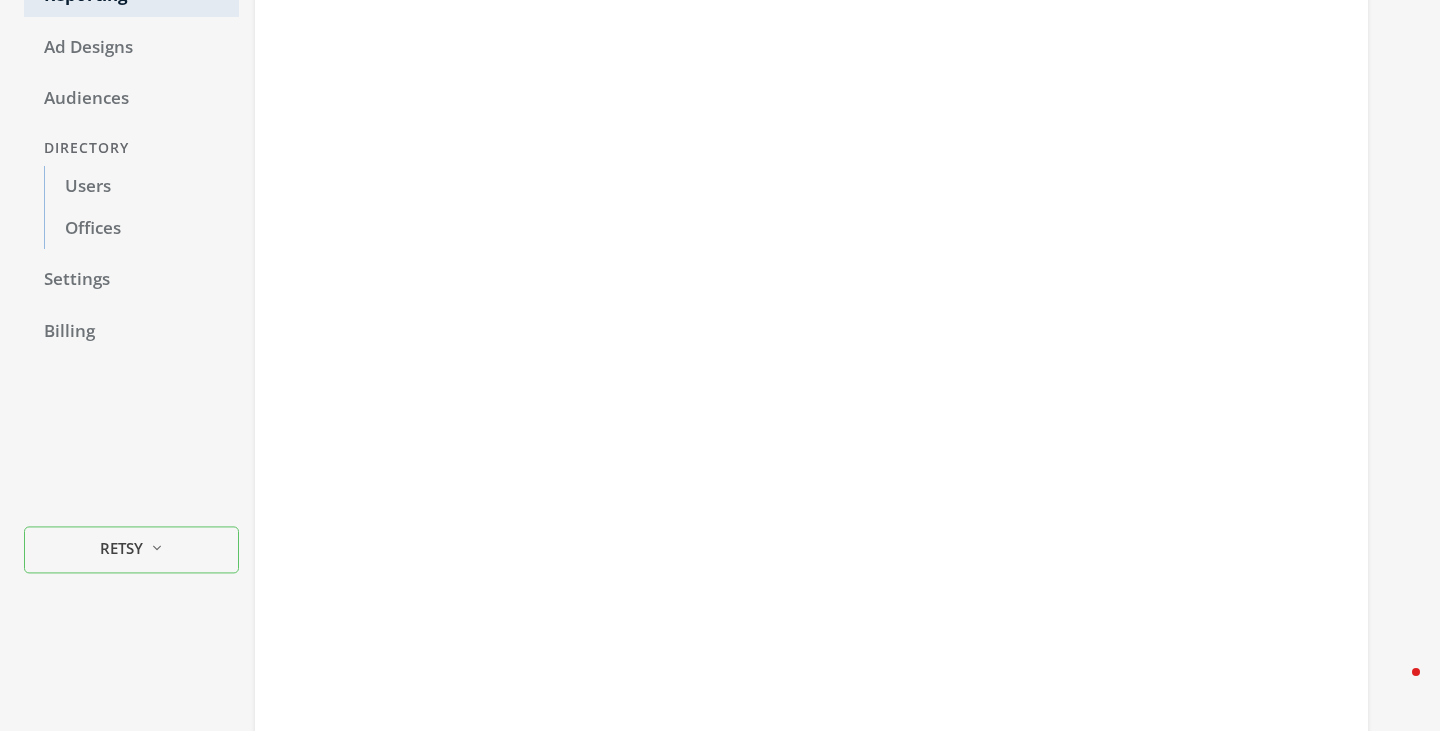 scroll, scrollTop: 375, scrollLeft: 0, axis: vertical 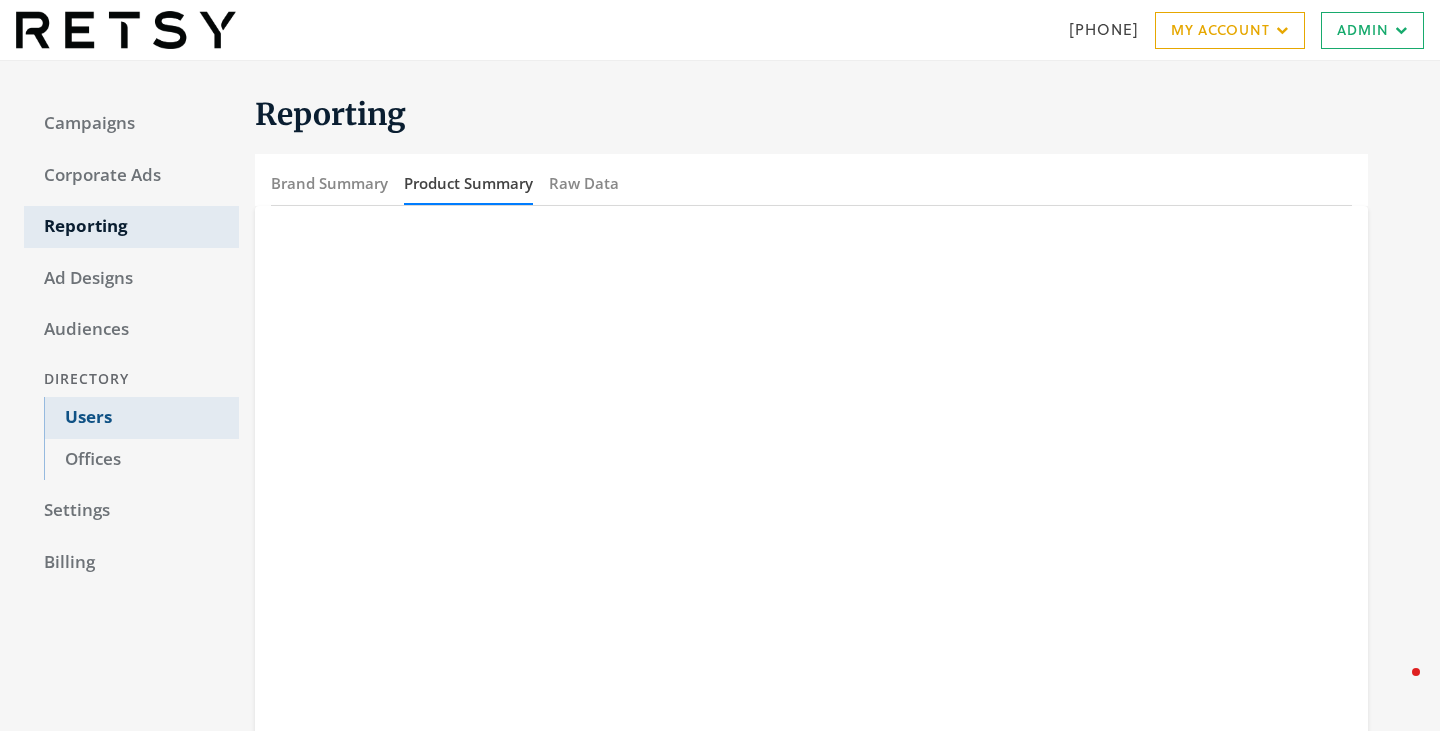 click on "Users" 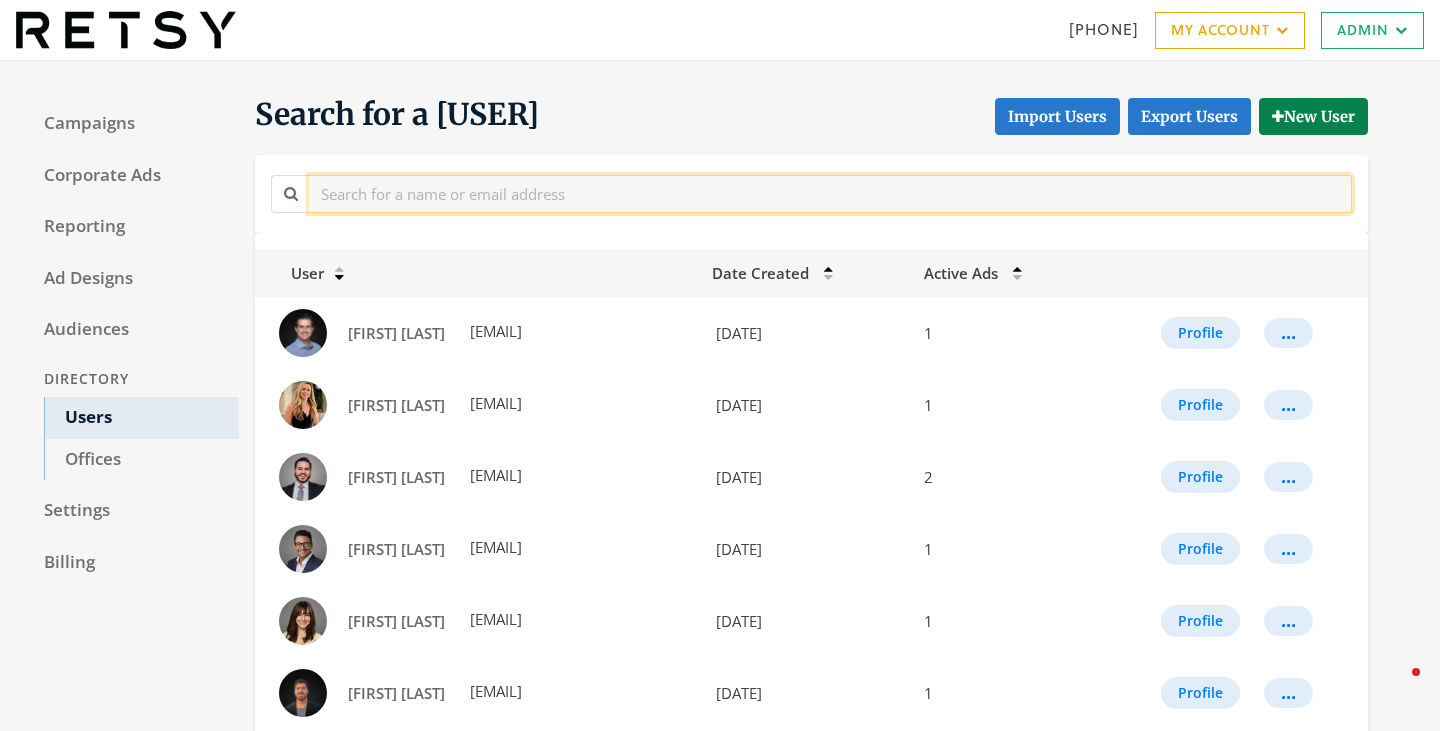 click 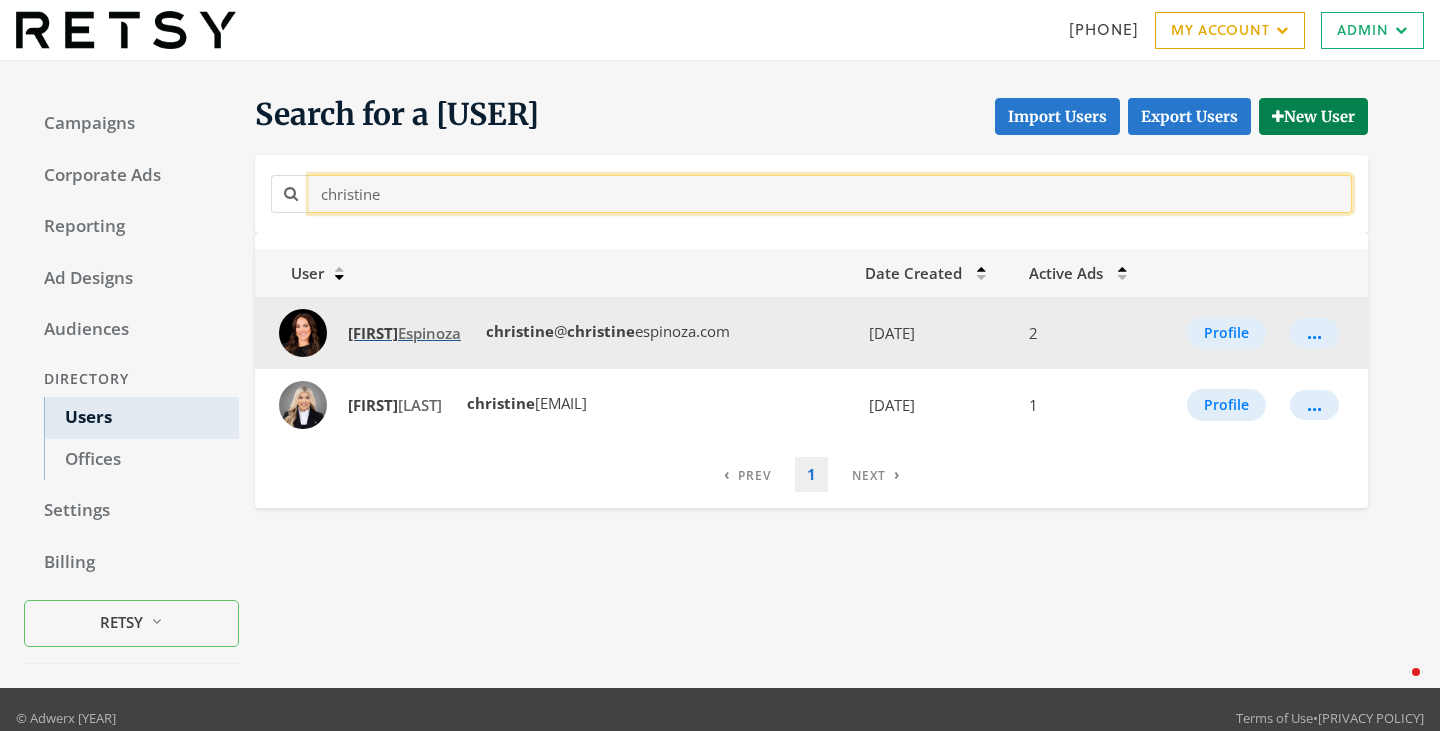 type on "christine" 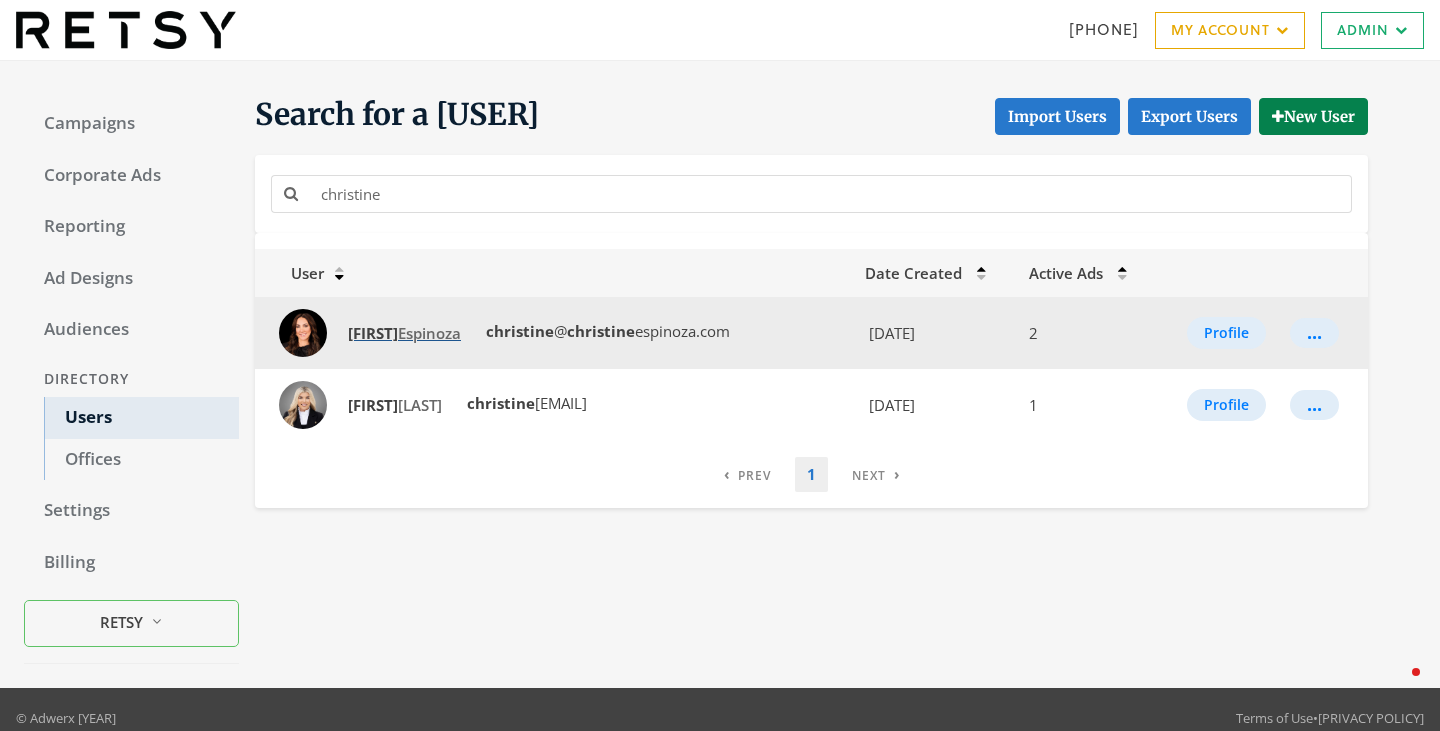 click on "Christine" 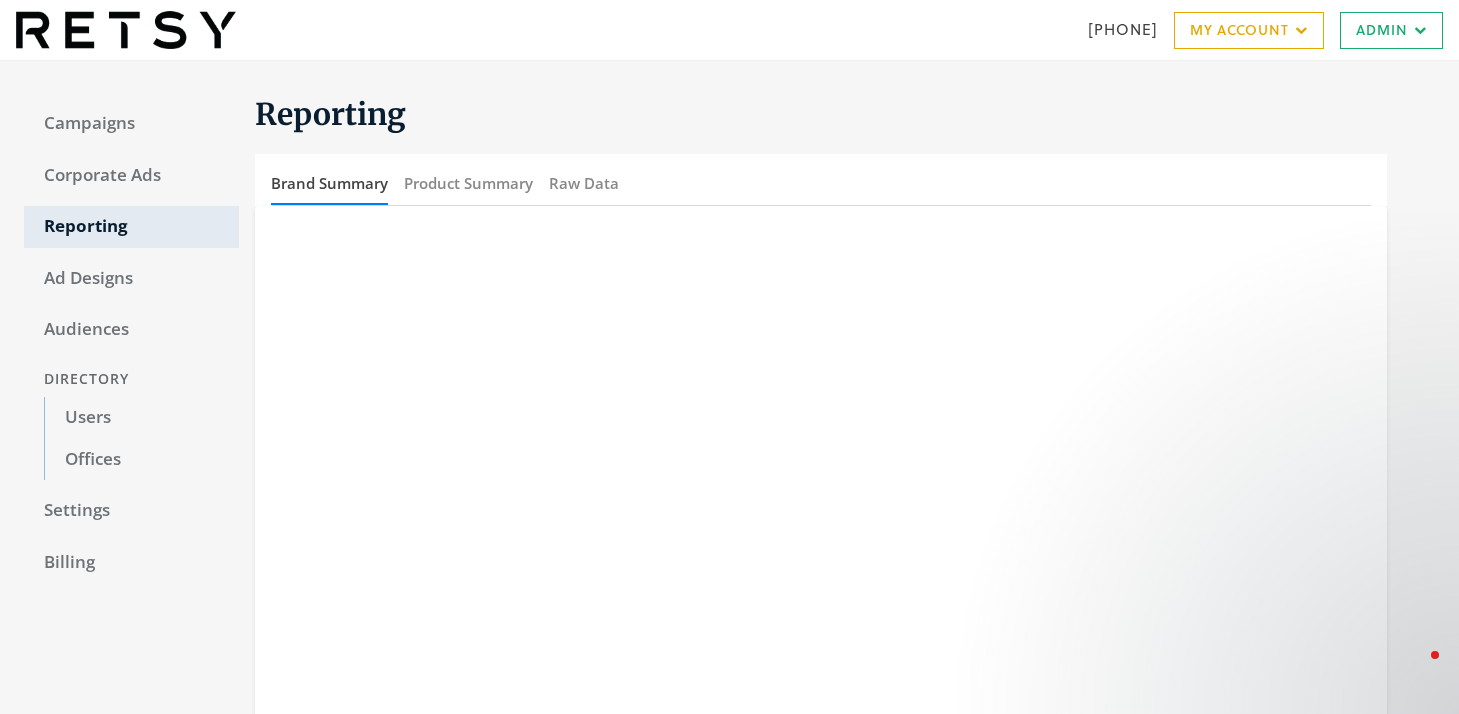 scroll, scrollTop: 0, scrollLeft: 0, axis: both 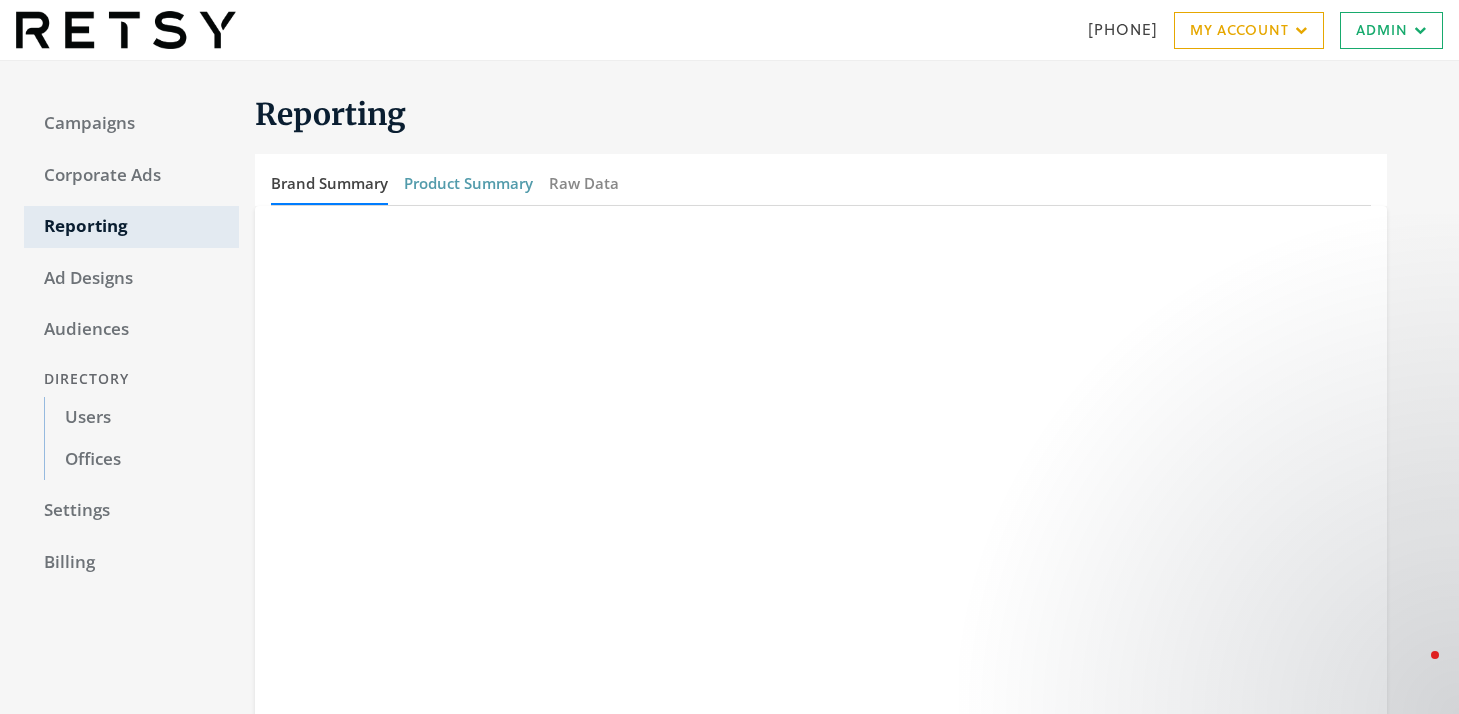 click on "Product Summary" 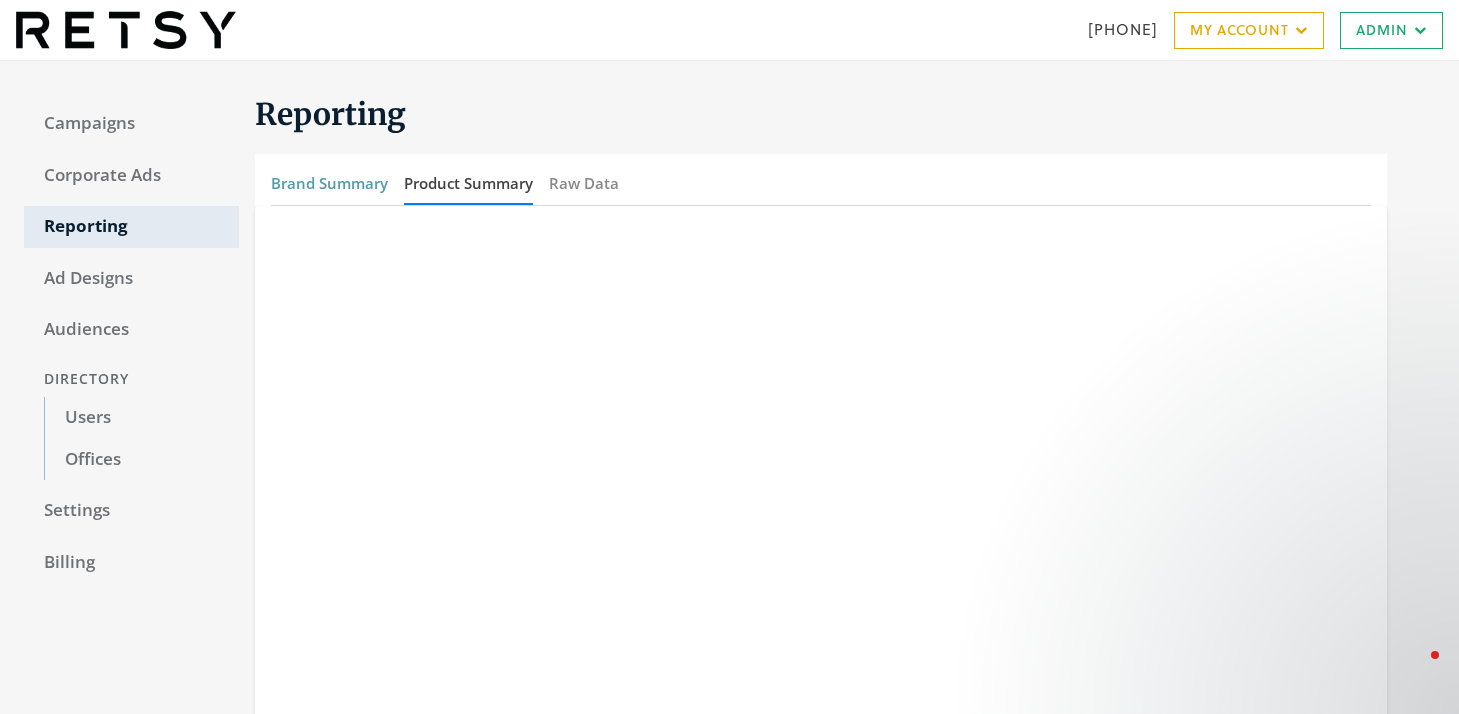 click on "Brand Summary" 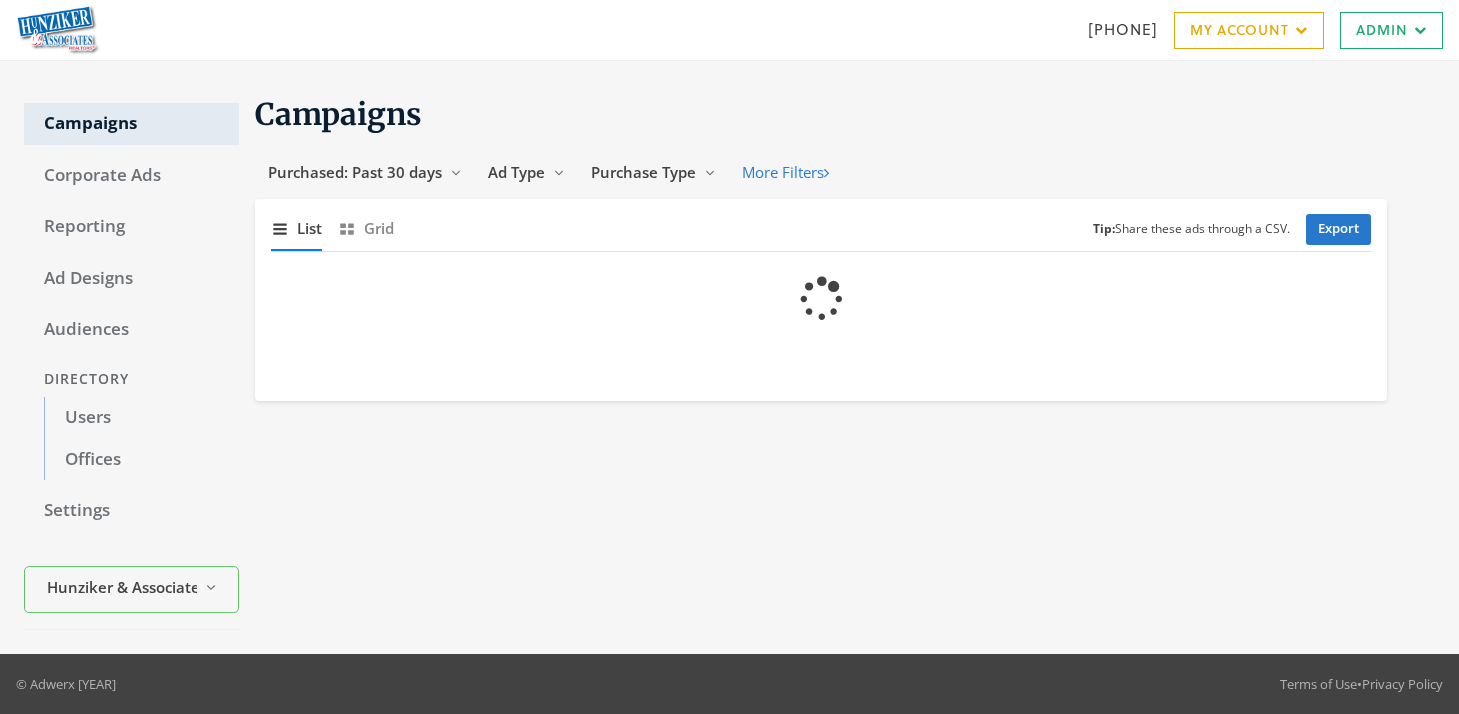scroll, scrollTop: 0, scrollLeft: 0, axis: both 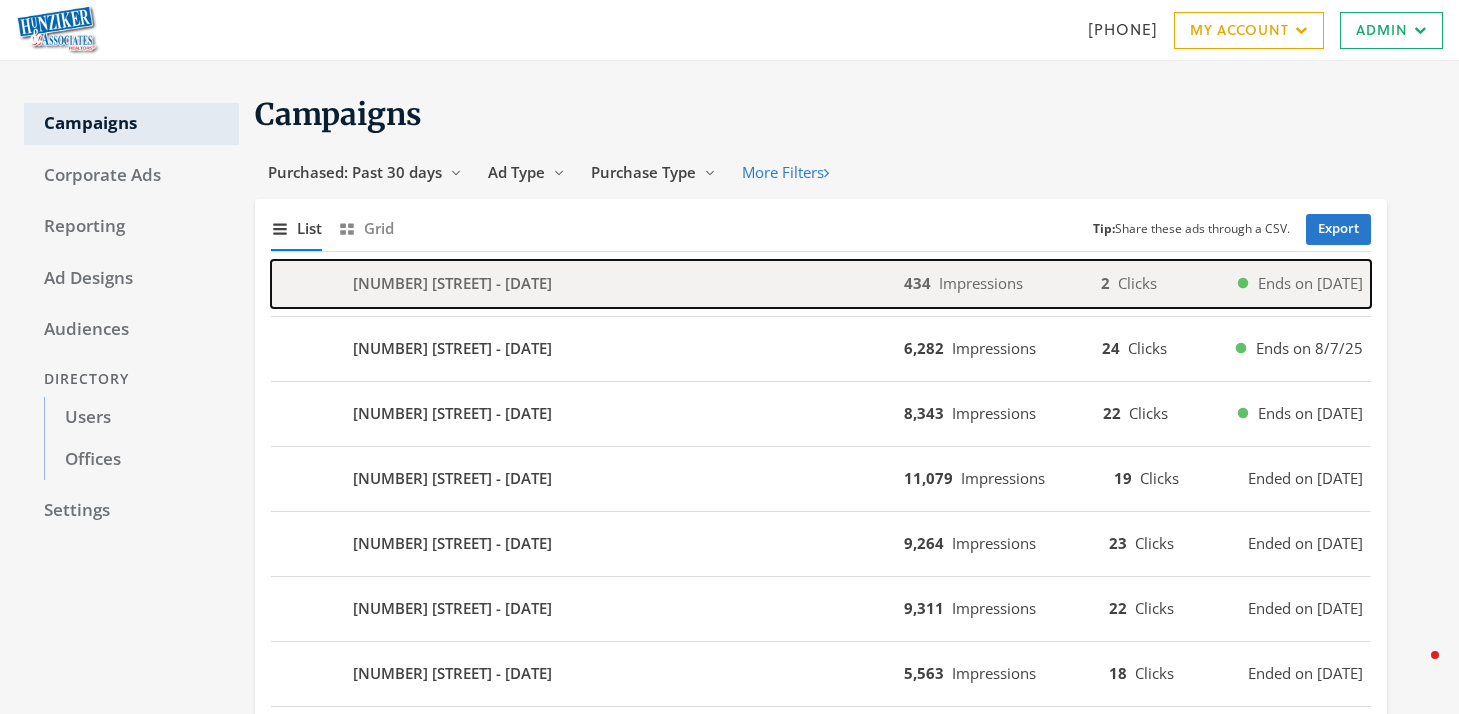 click on "[NUMBER] [STREET] - [DATE]" 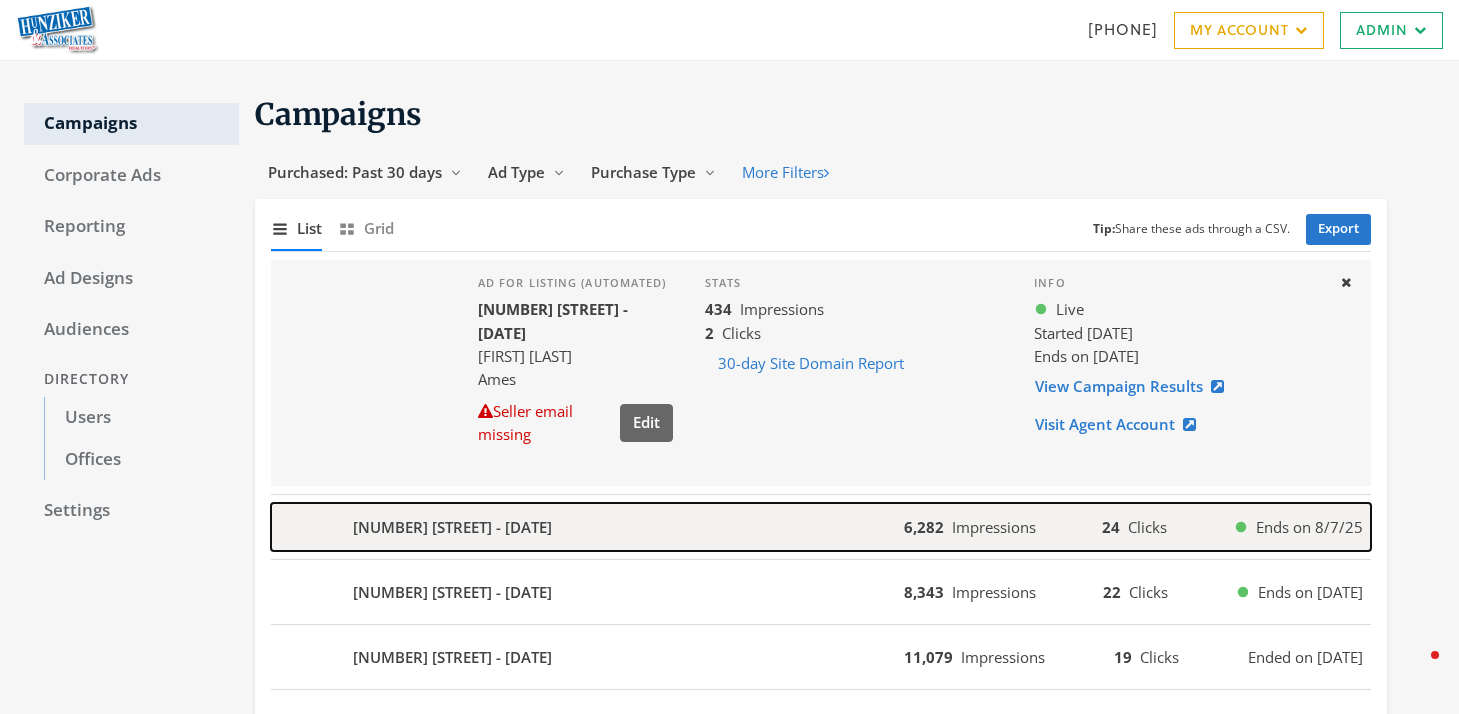 click on "[NUMBER] [STREET] - [DATE]" 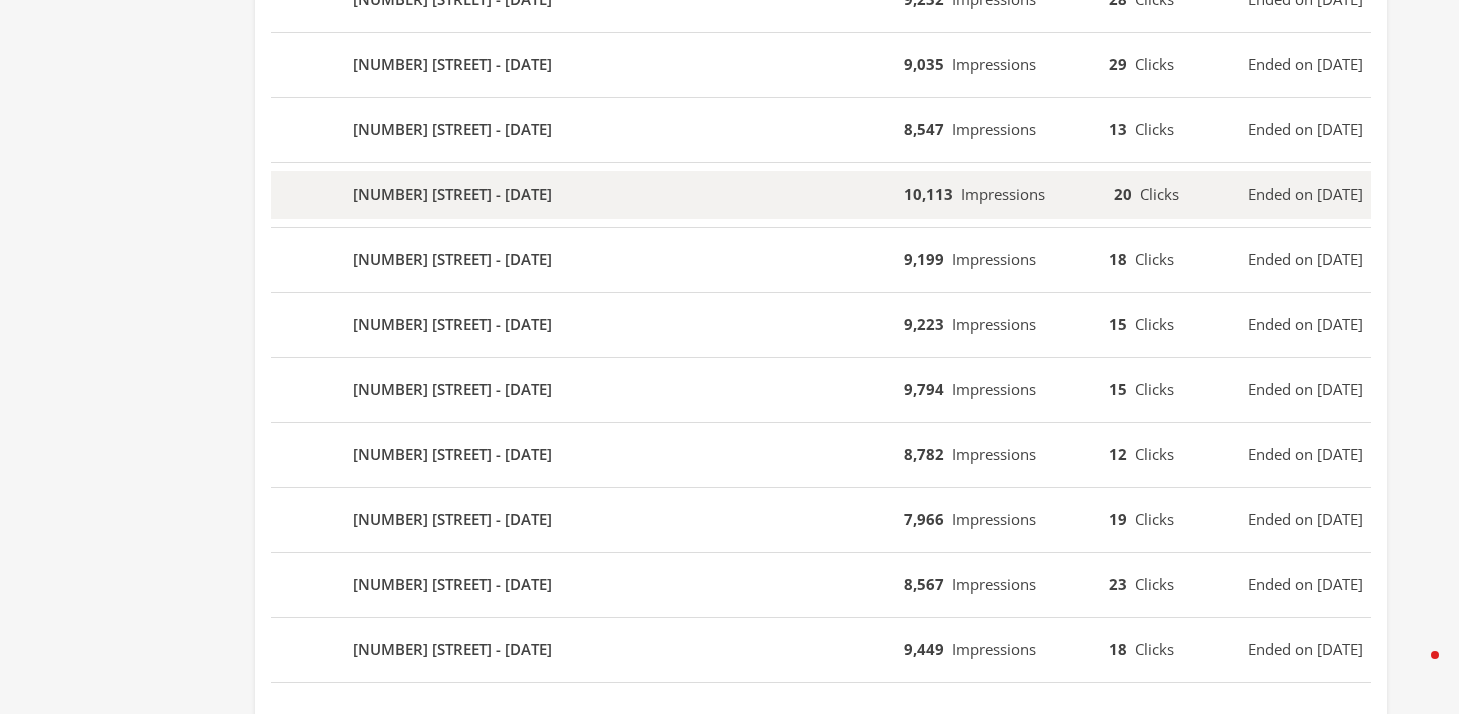 scroll, scrollTop: 0, scrollLeft: 0, axis: both 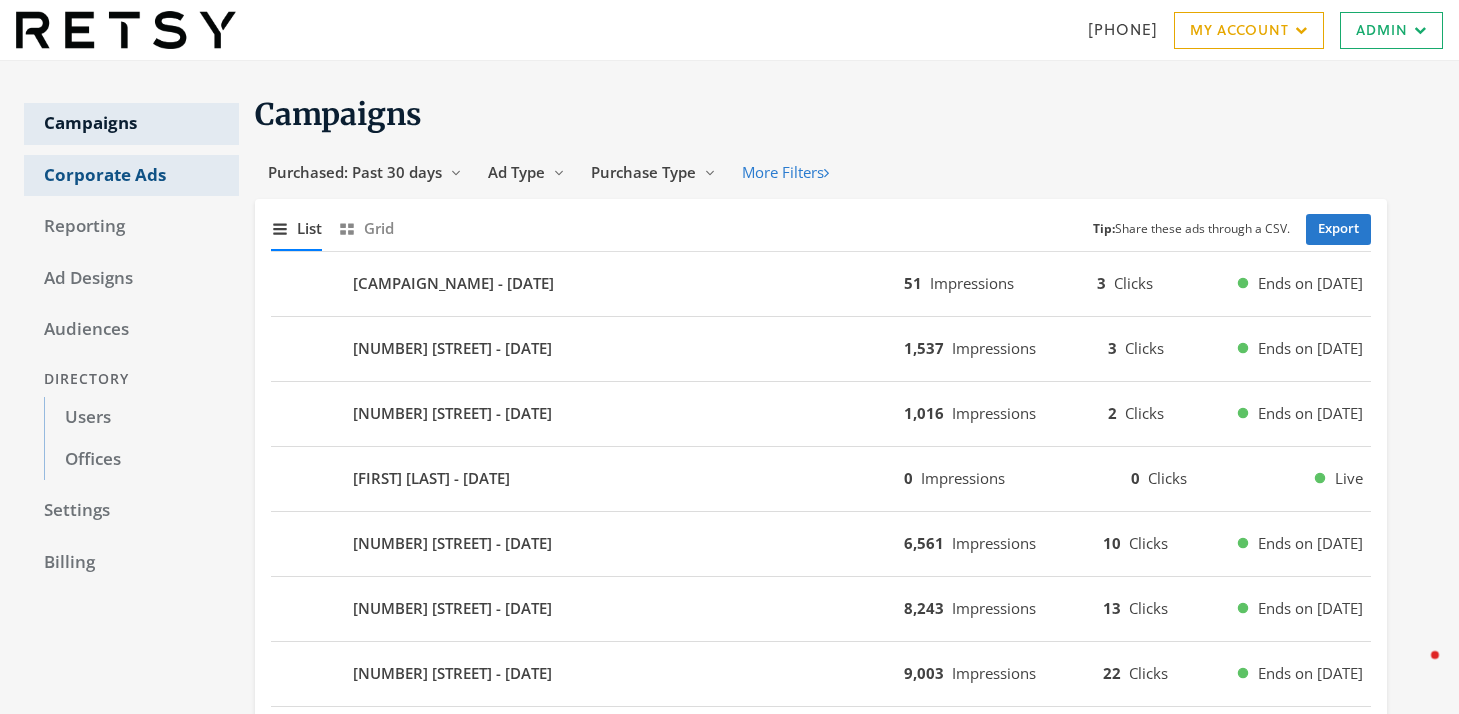 click on "Corporate Ads" 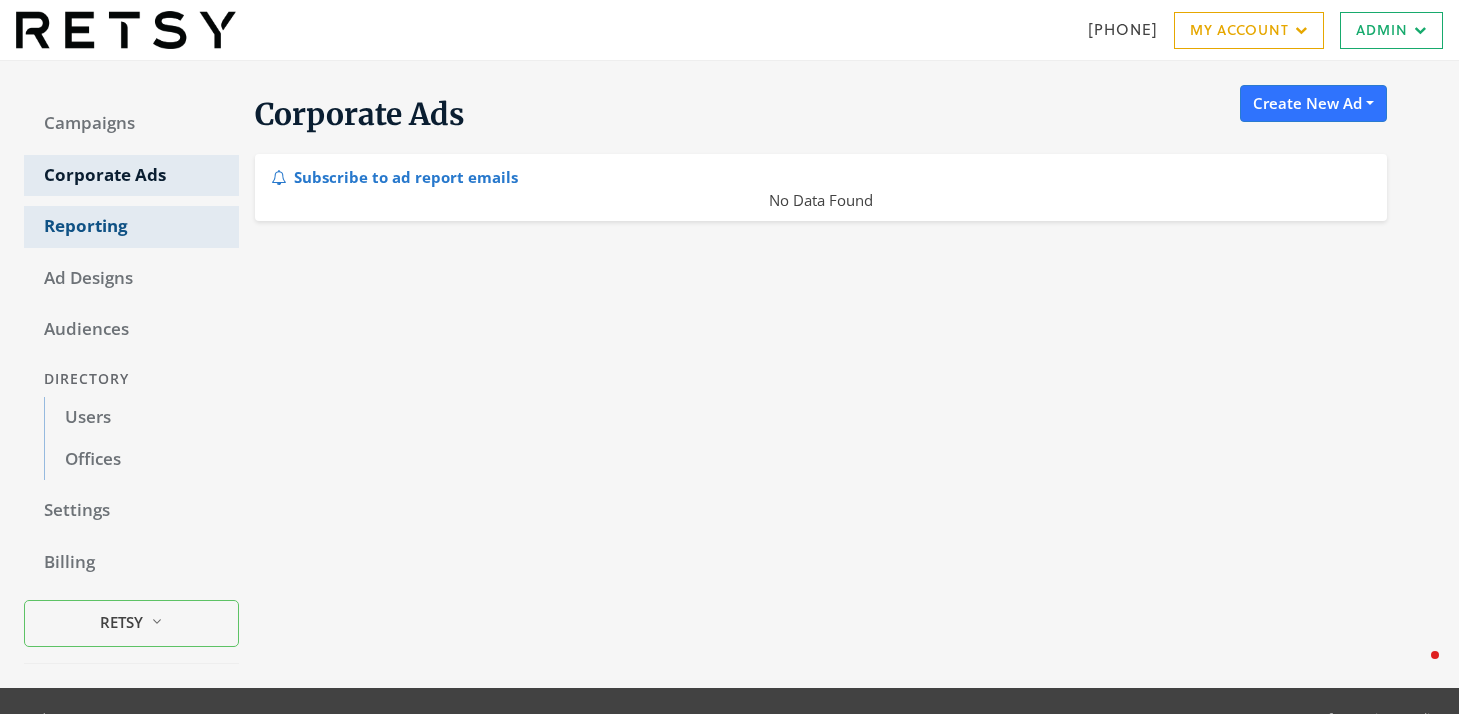 click on "Reporting" 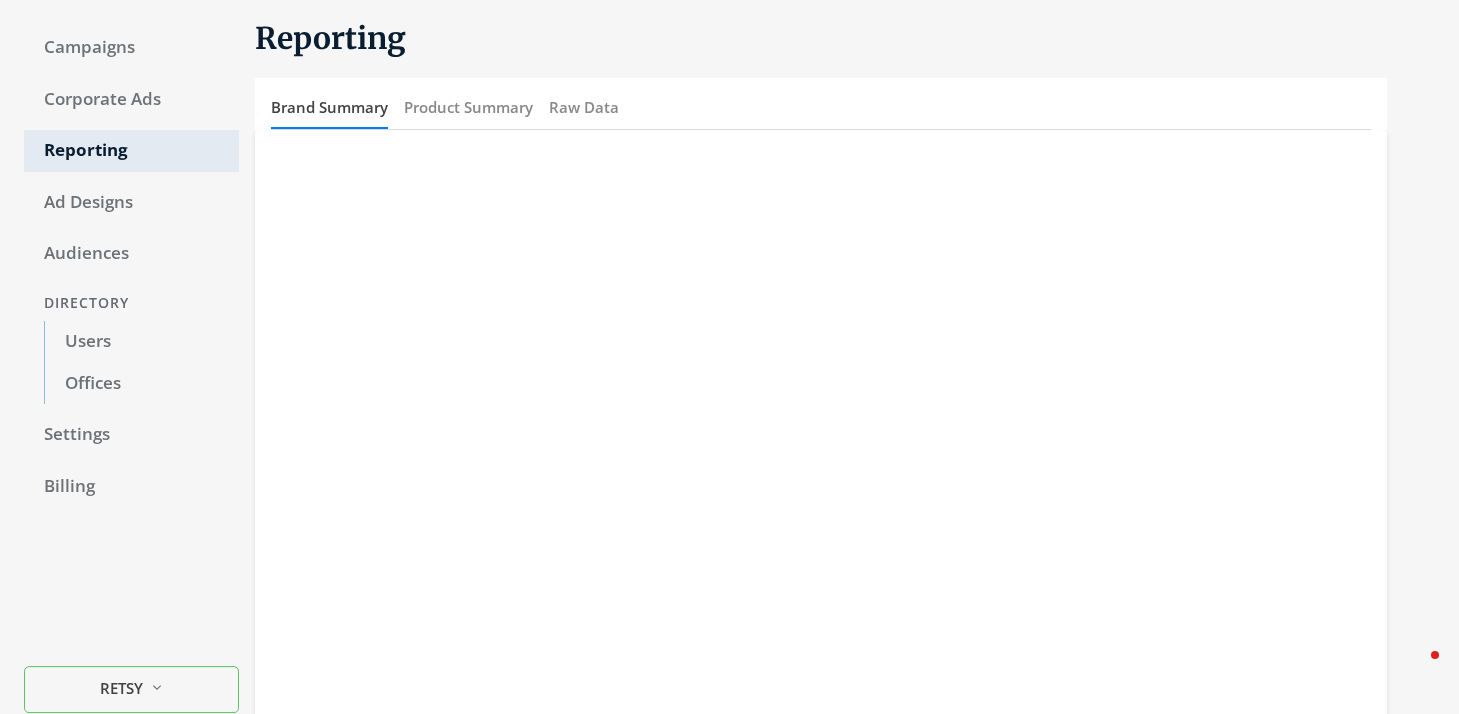scroll, scrollTop: 0, scrollLeft: 0, axis: both 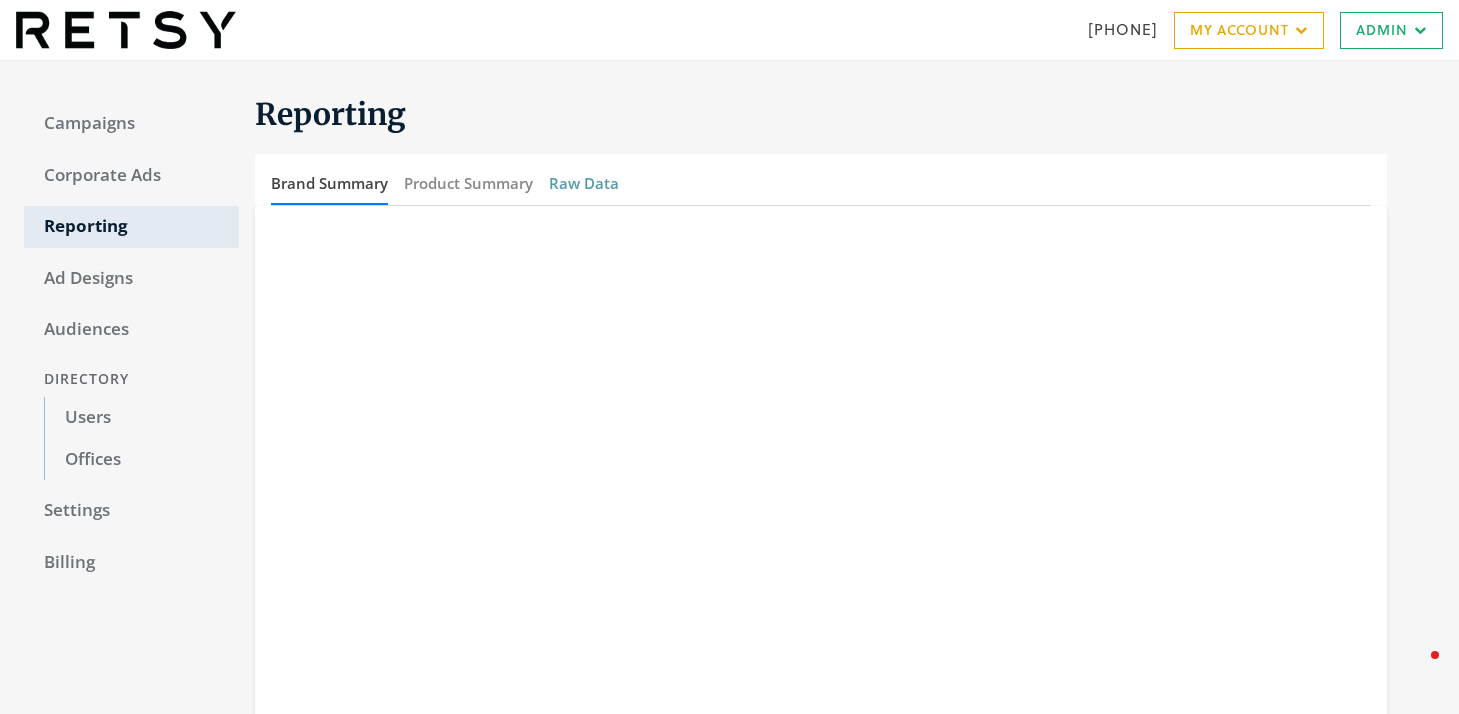 click on "Raw Data" 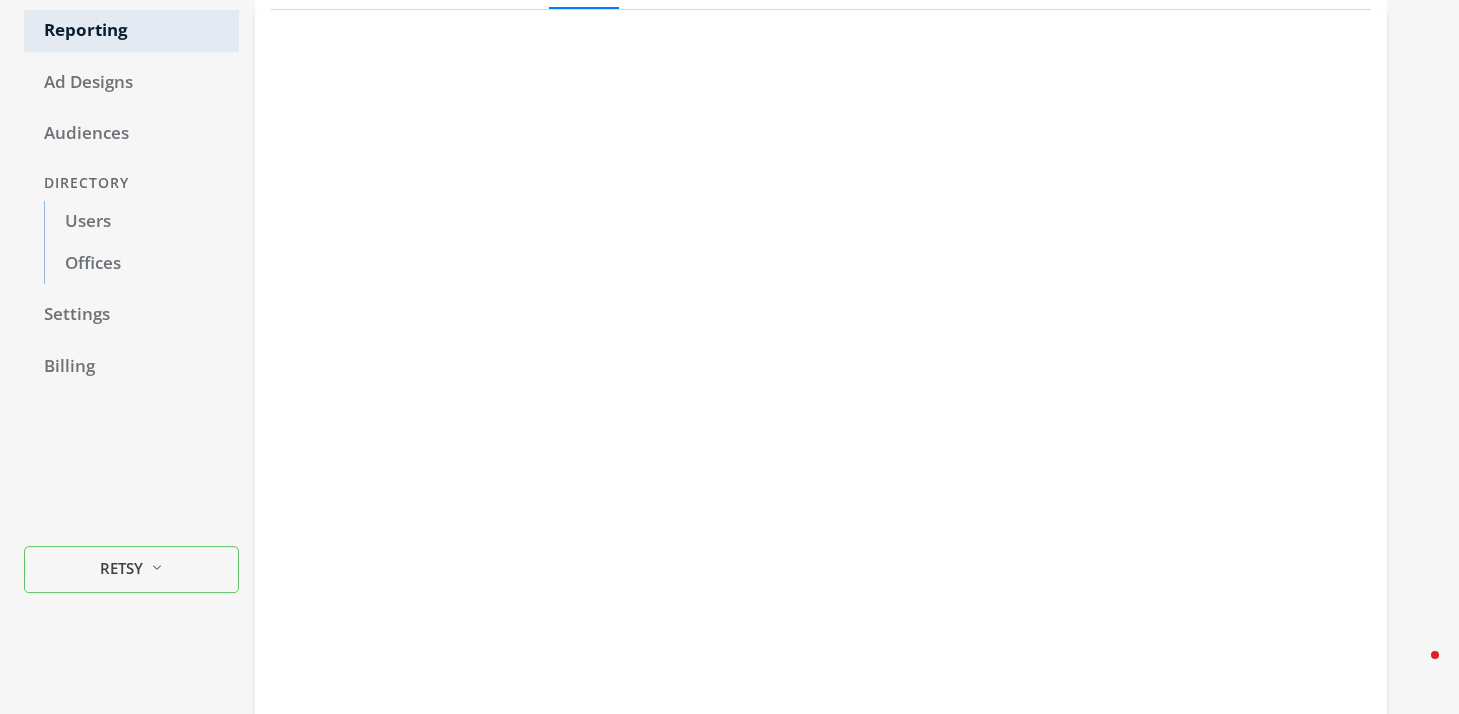 scroll, scrollTop: 0, scrollLeft: 0, axis: both 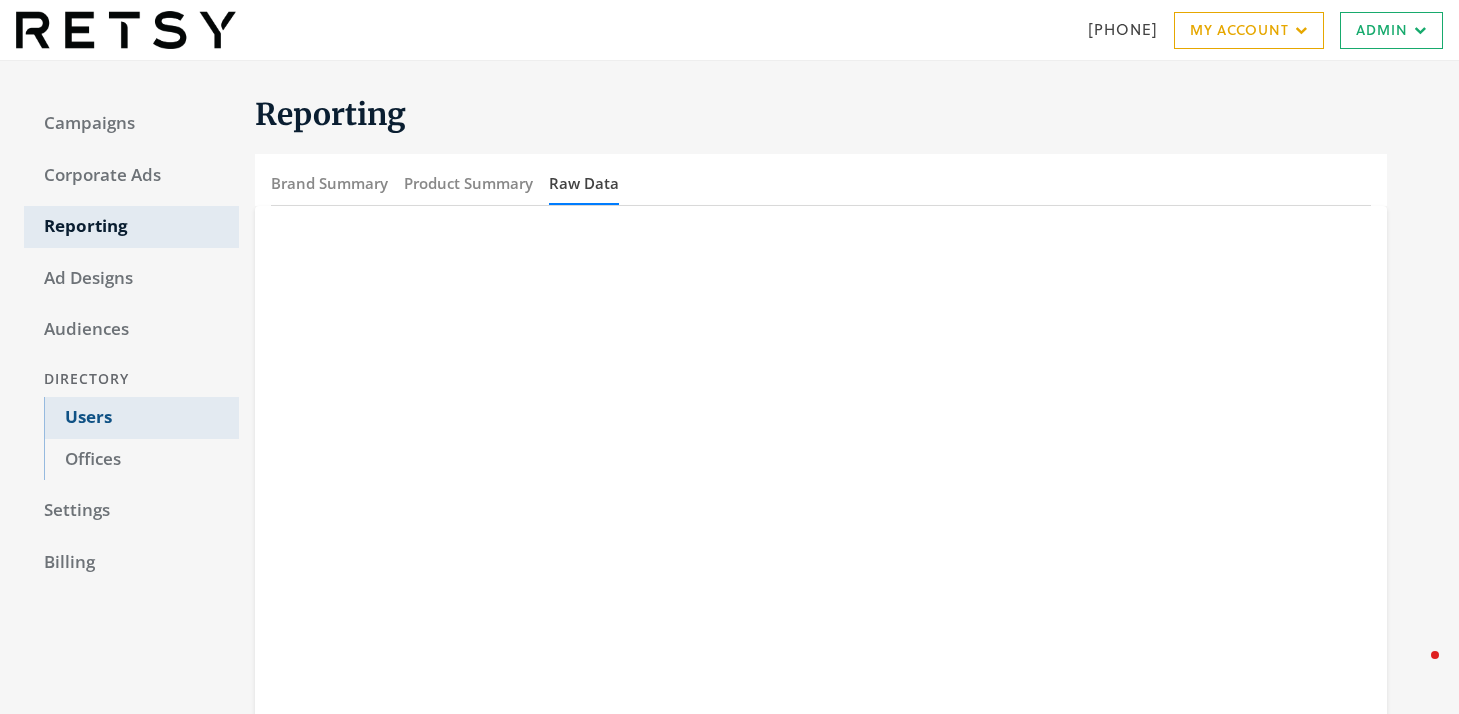 click on "Users" 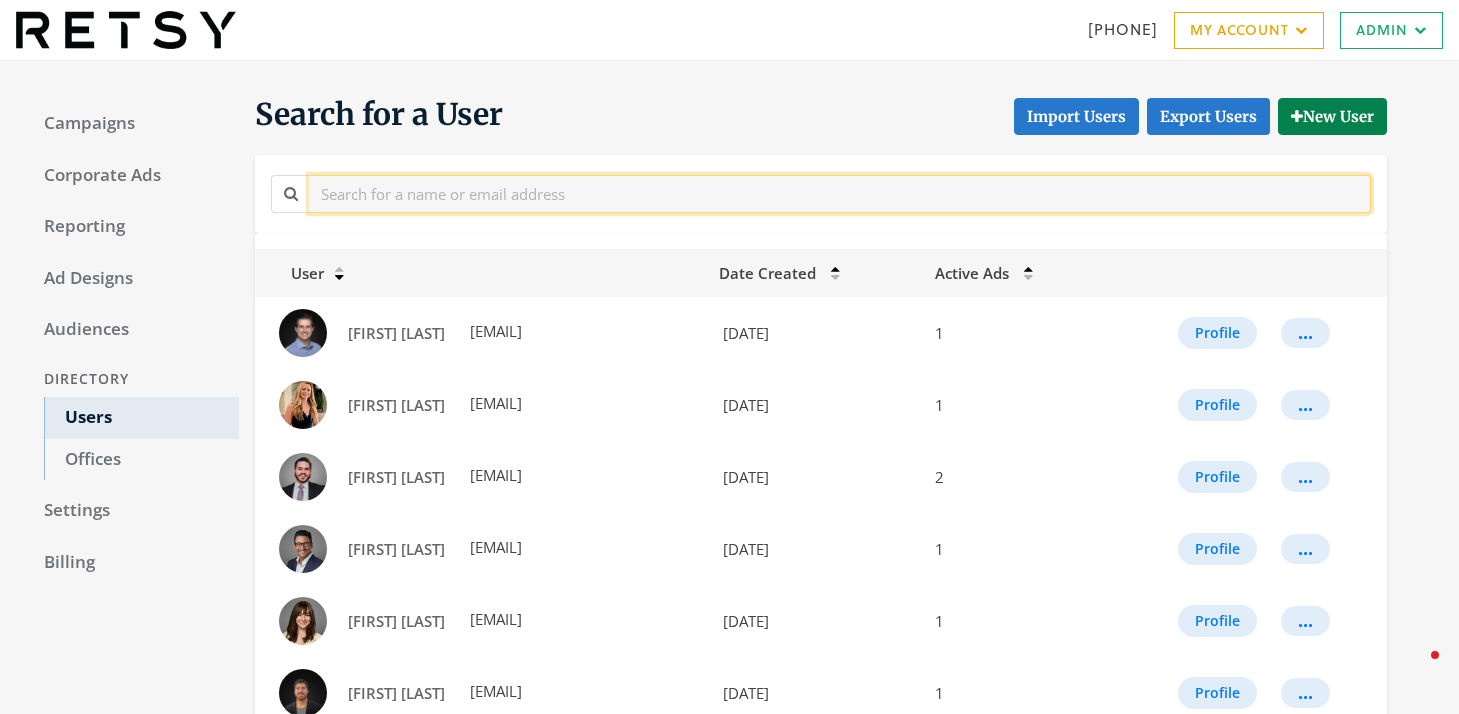 click 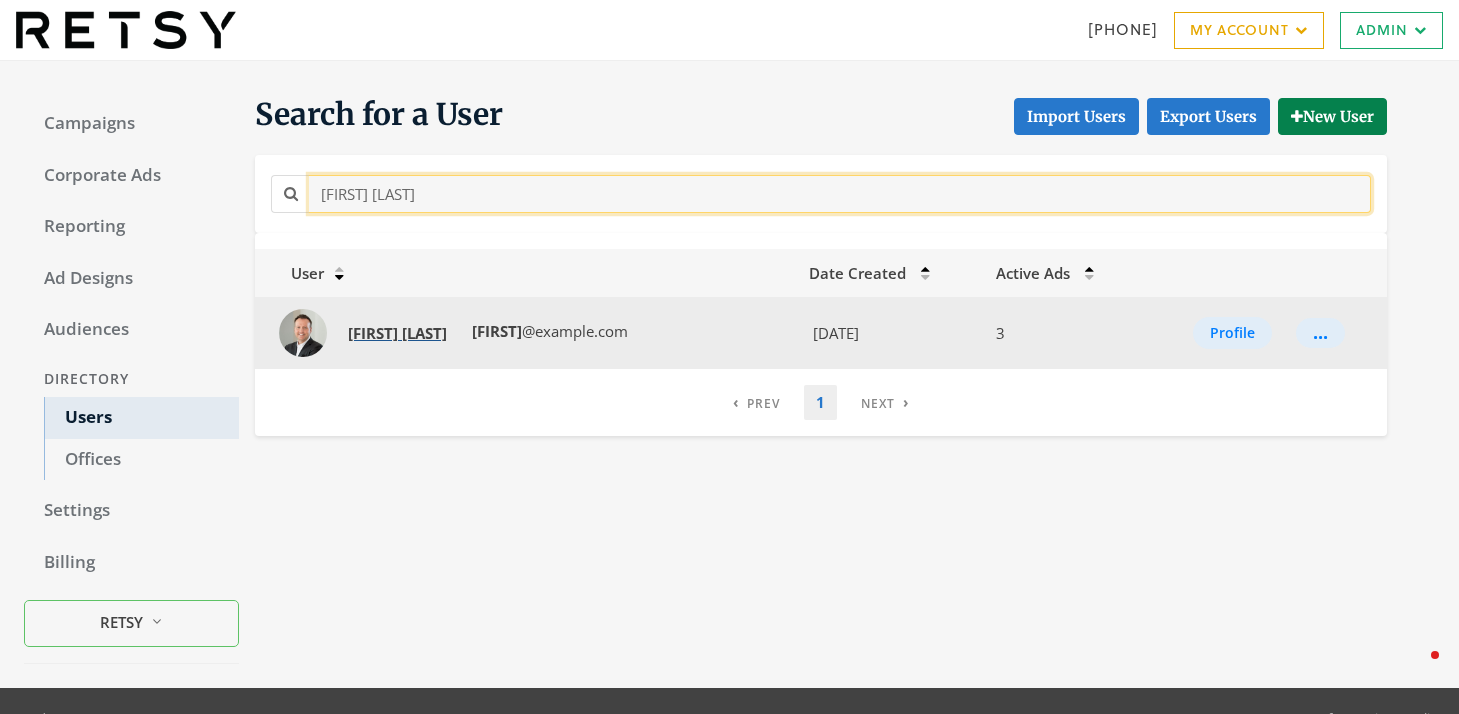 type on "CHRIS morrison" 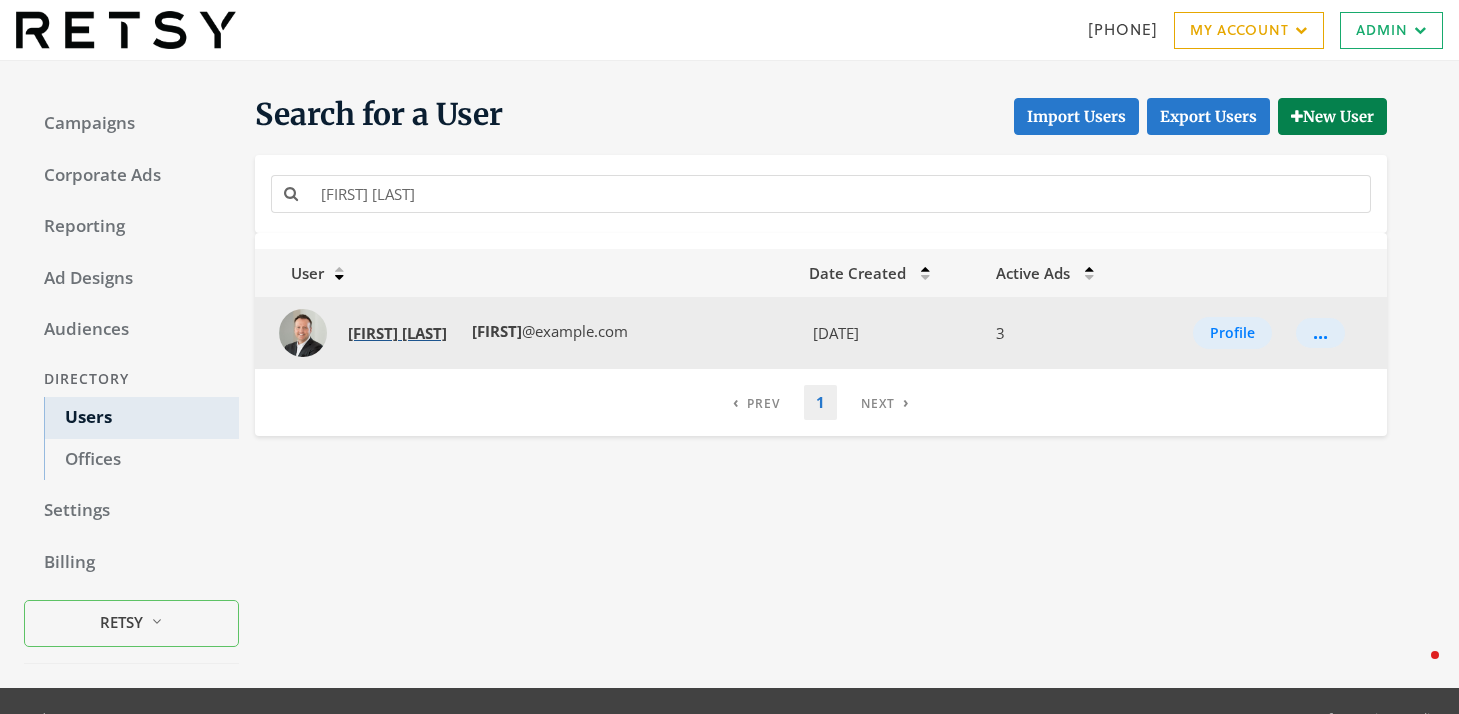 click on "Morrison" 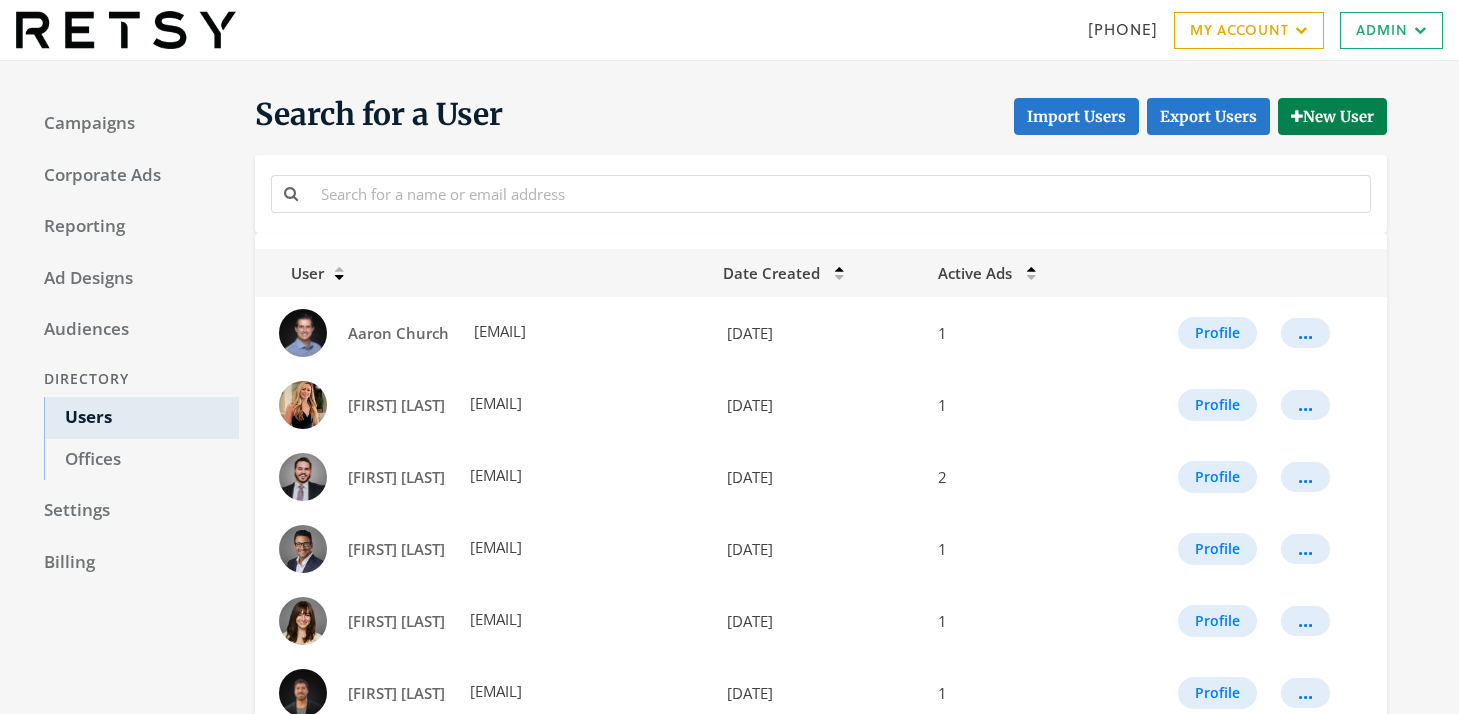 scroll, scrollTop: 0, scrollLeft: 0, axis: both 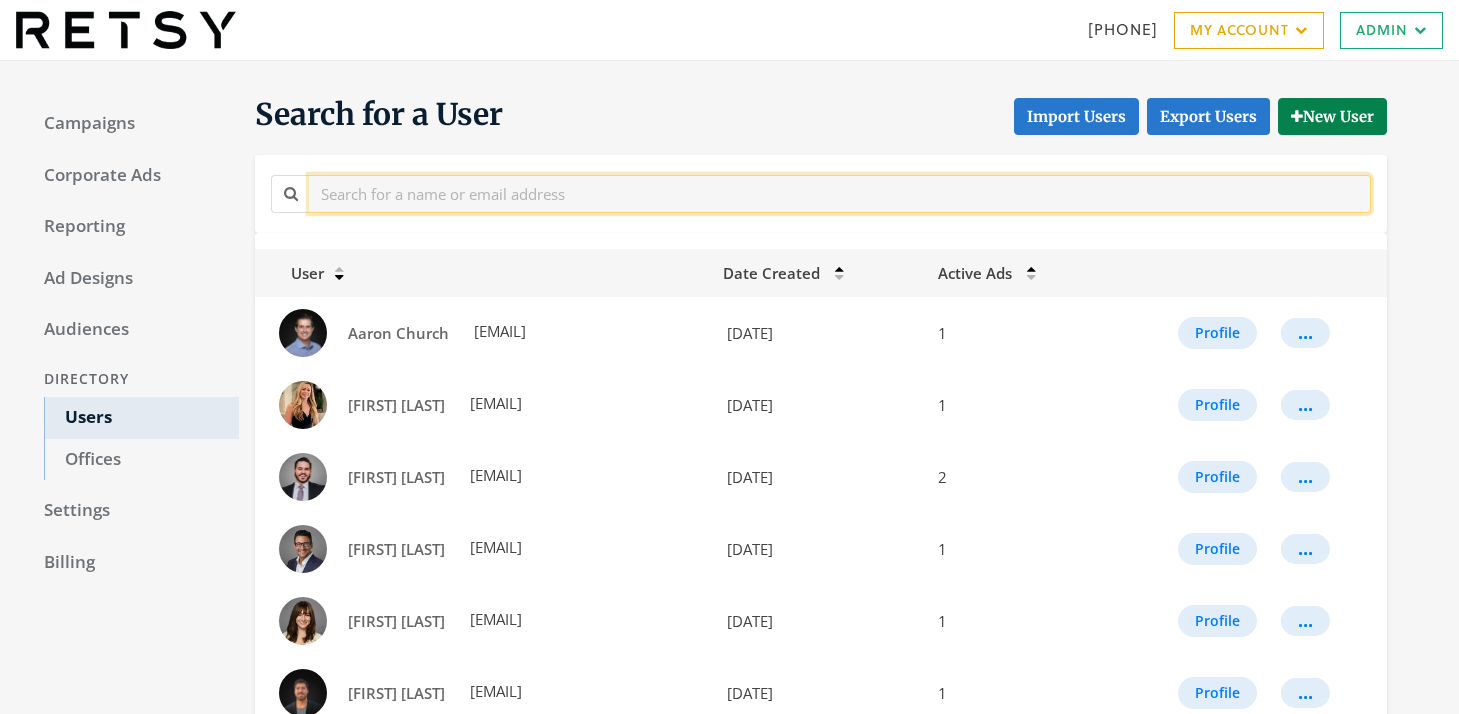 click 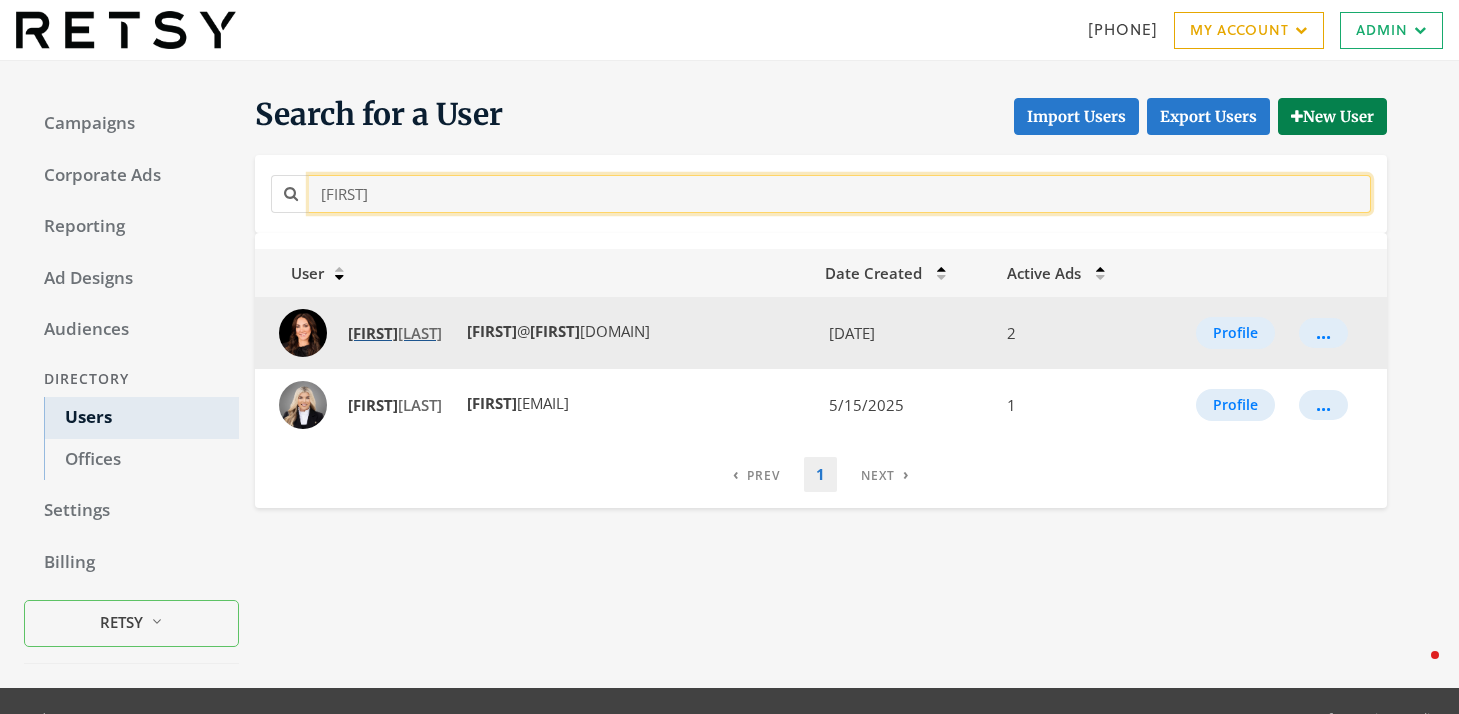 type on "christine" 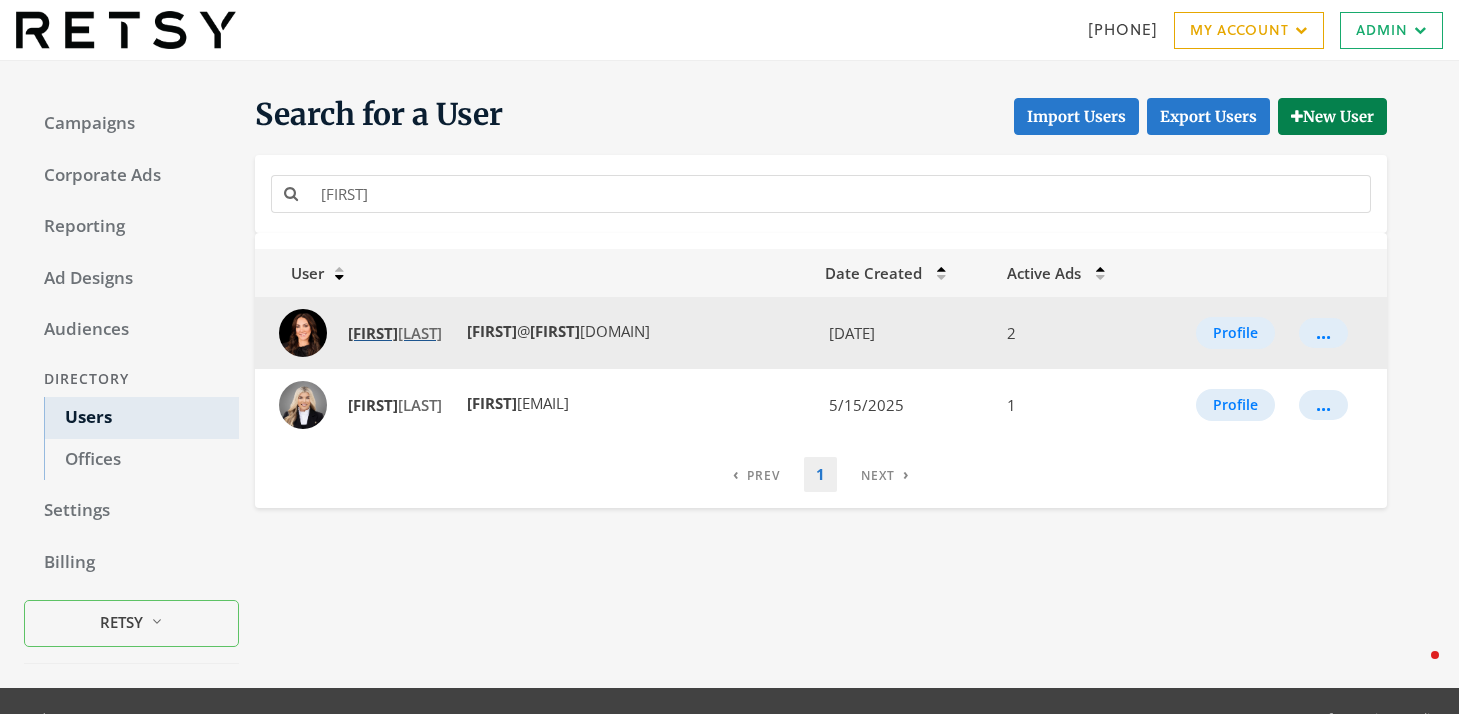 click on "Christine  Espinoza" 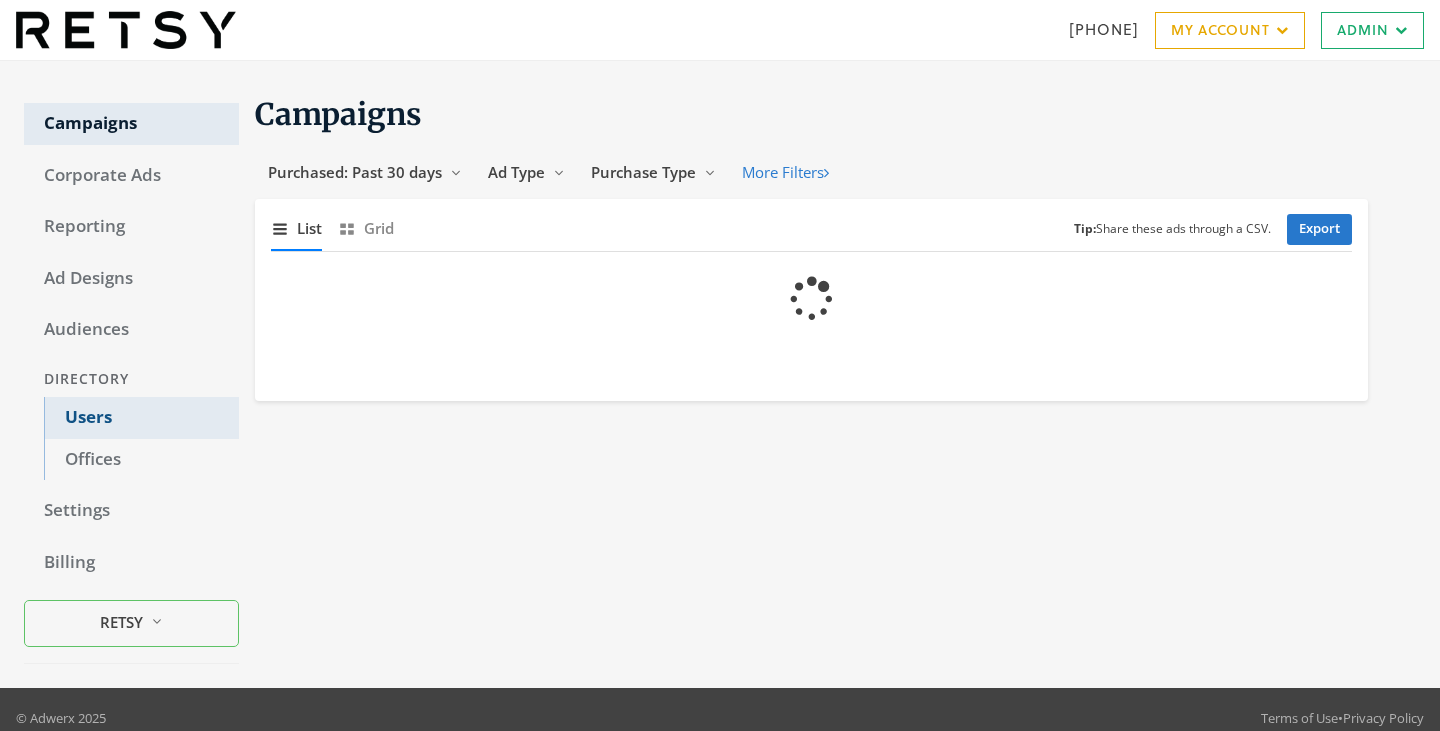 scroll, scrollTop: 0, scrollLeft: 0, axis: both 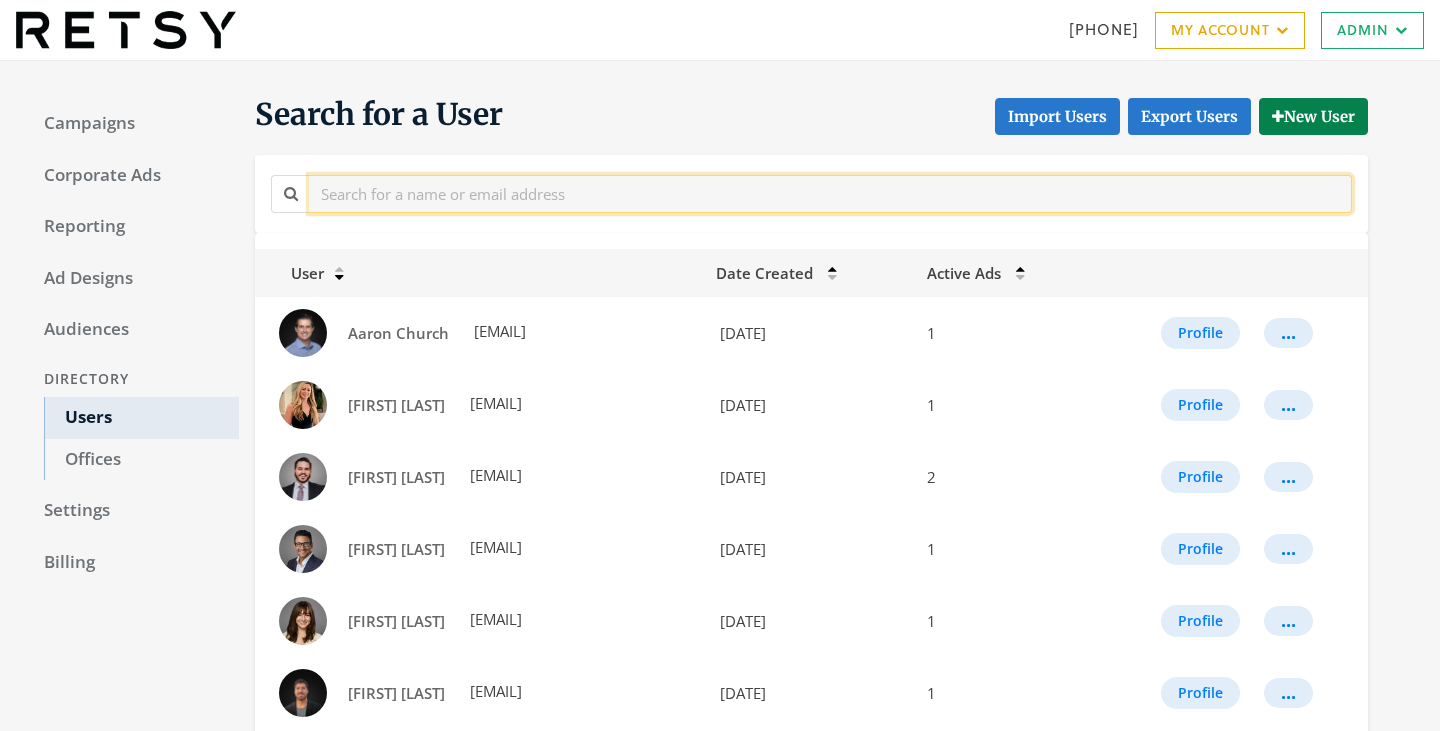 click 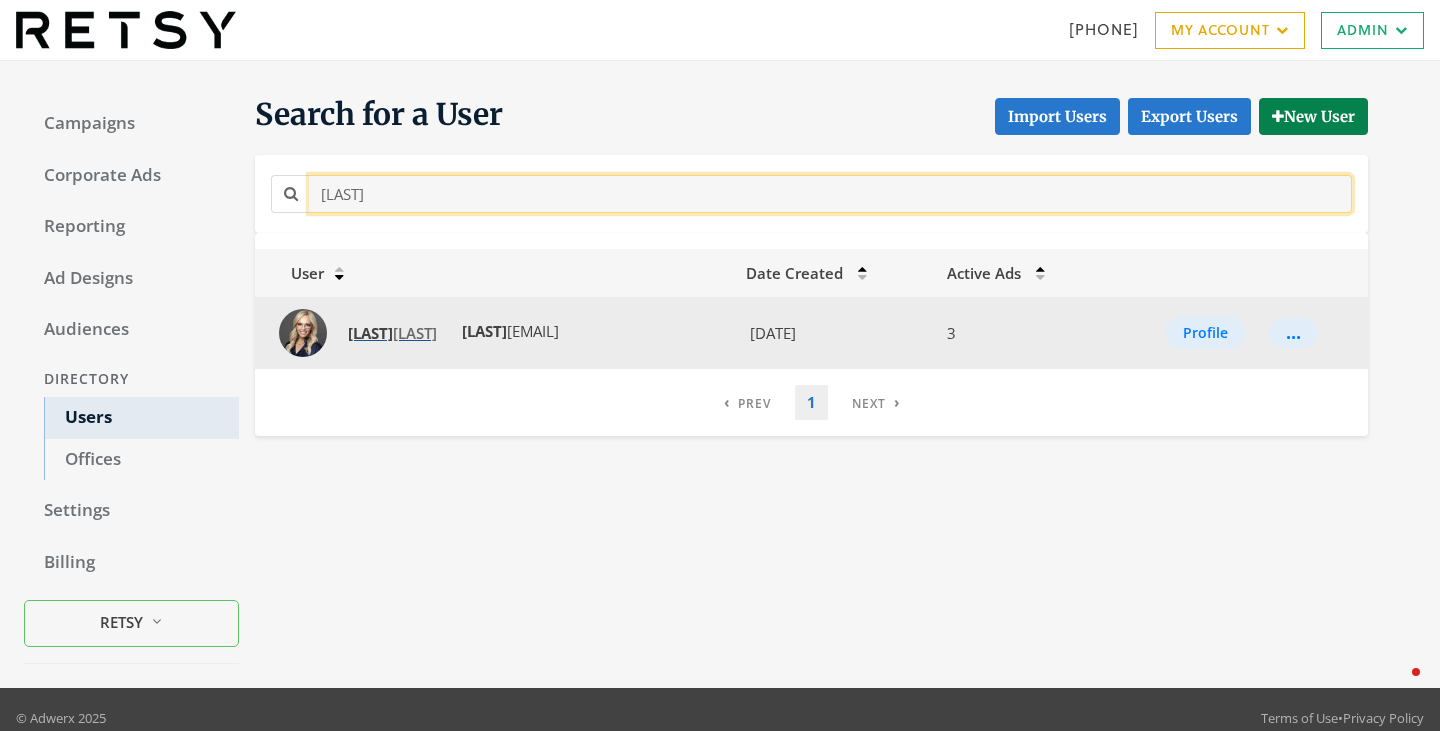 type on "kandis" 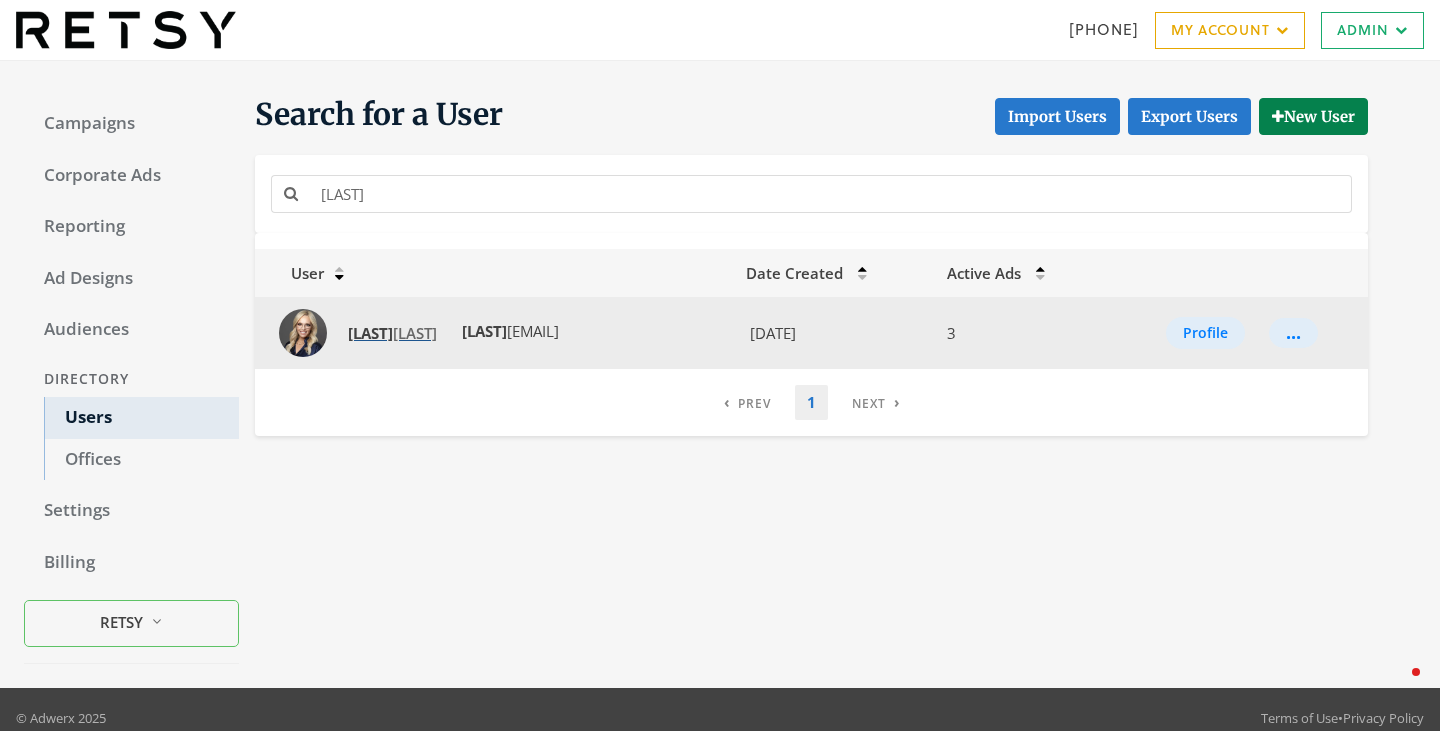click on "Kandis  Palmer" 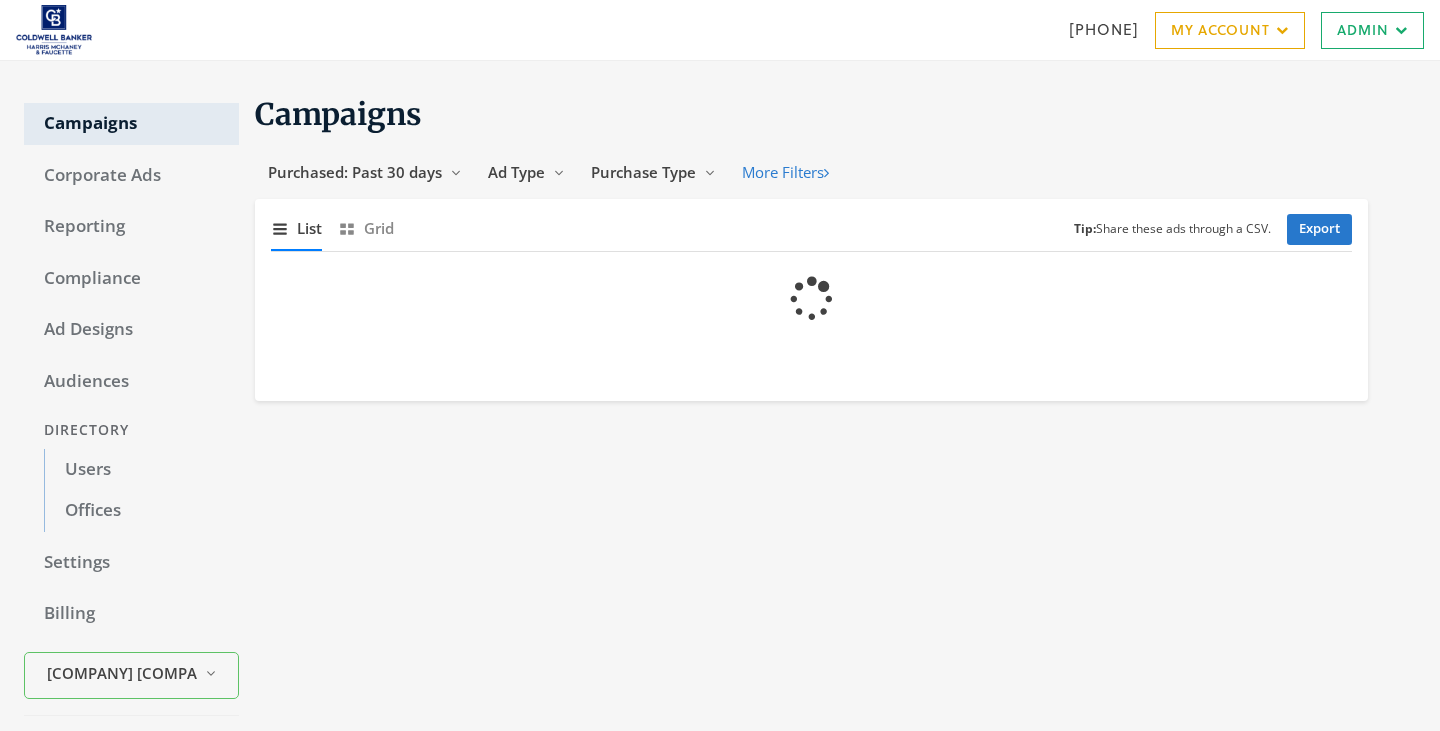 scroll, scrollTop: 0, scrollLeft: 0, axis: both 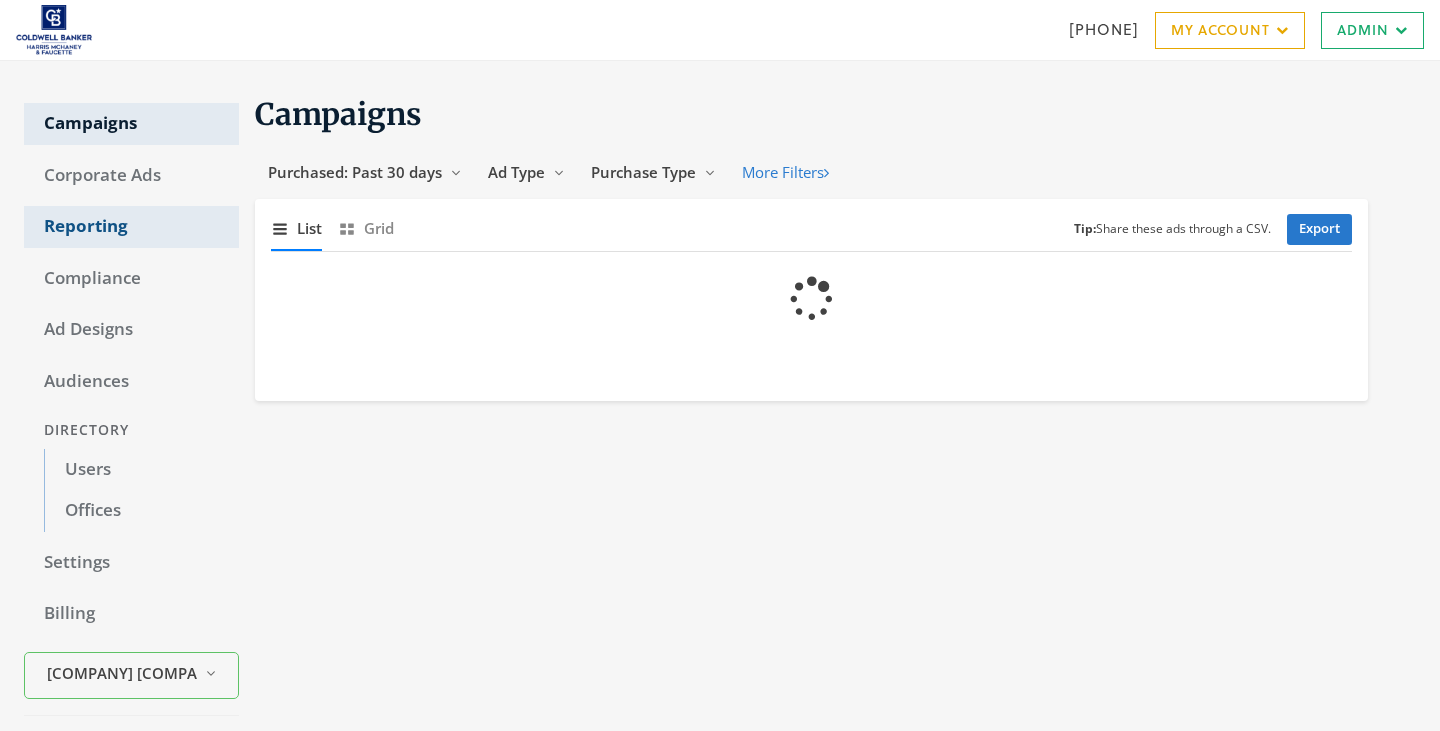 click on "Reporting" at bounding box center [131, 227] 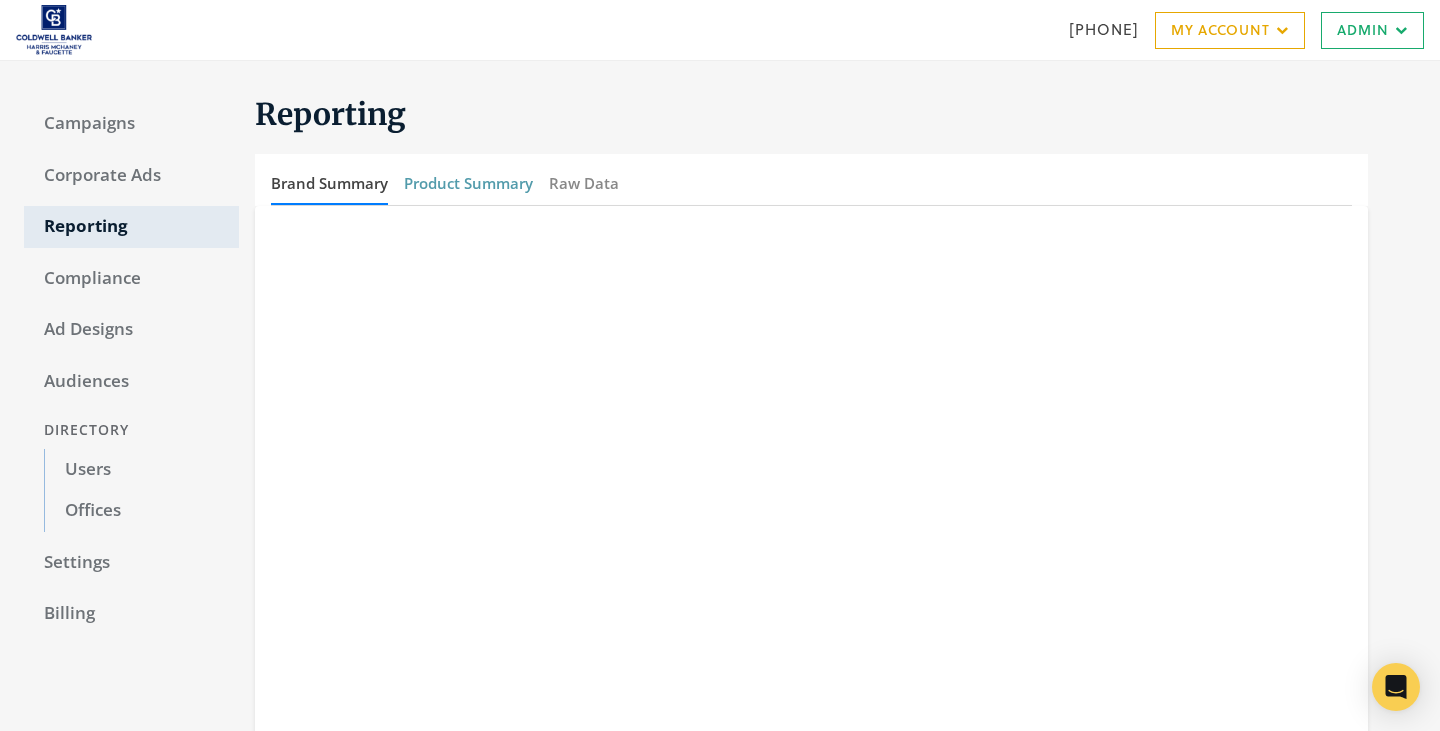 click on "Product Summary" at bounding box center (468, 183) 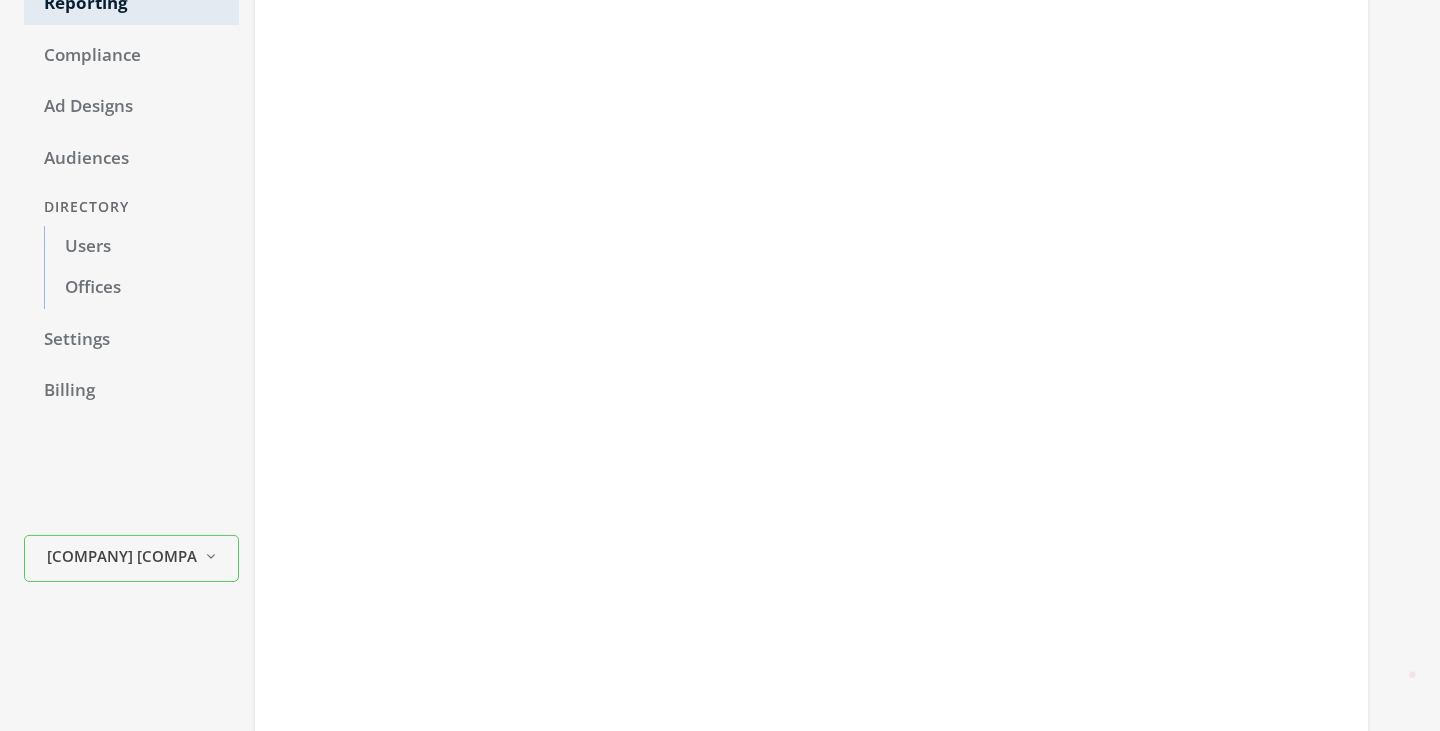 scroll, scrollTop: 0, scrollLeft: 0, axis: both 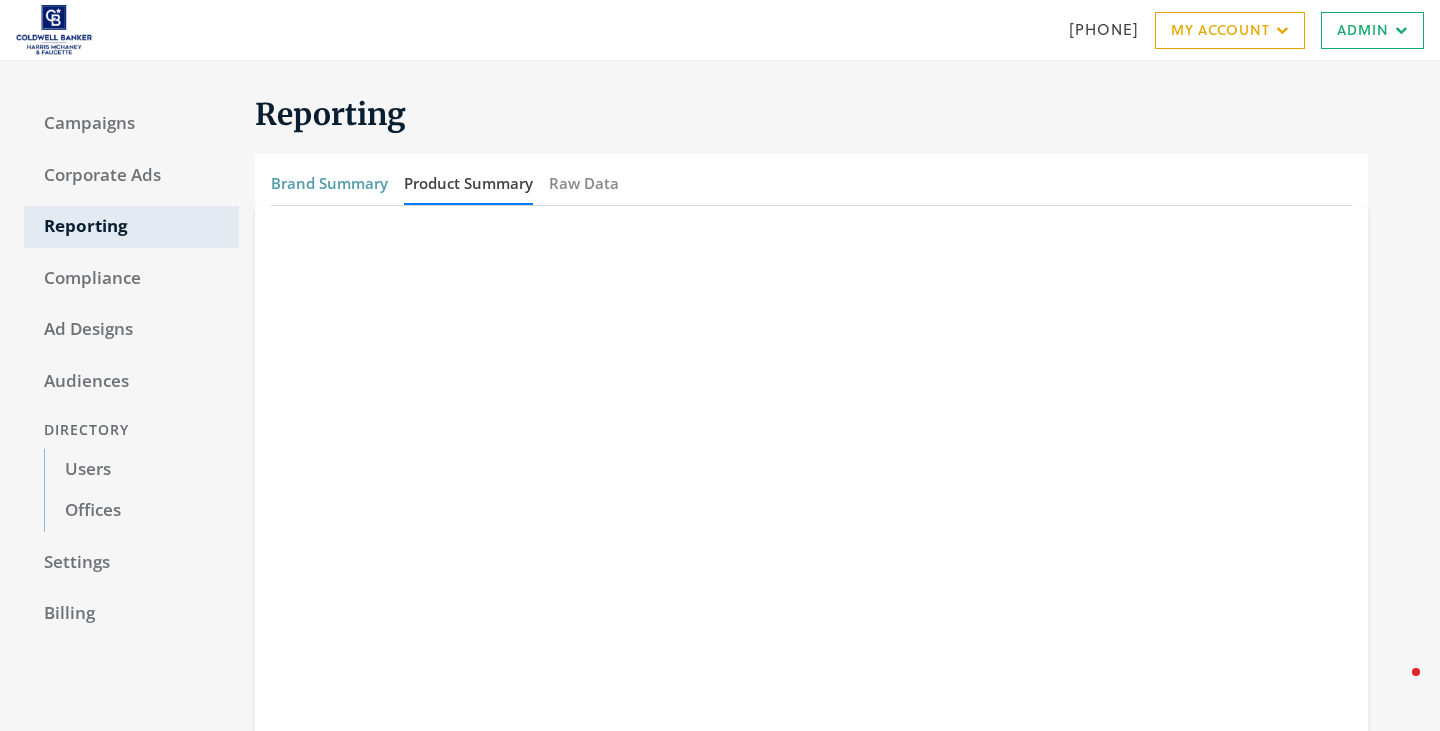 click on "Brand Summary" at bounding box center [329, 183] 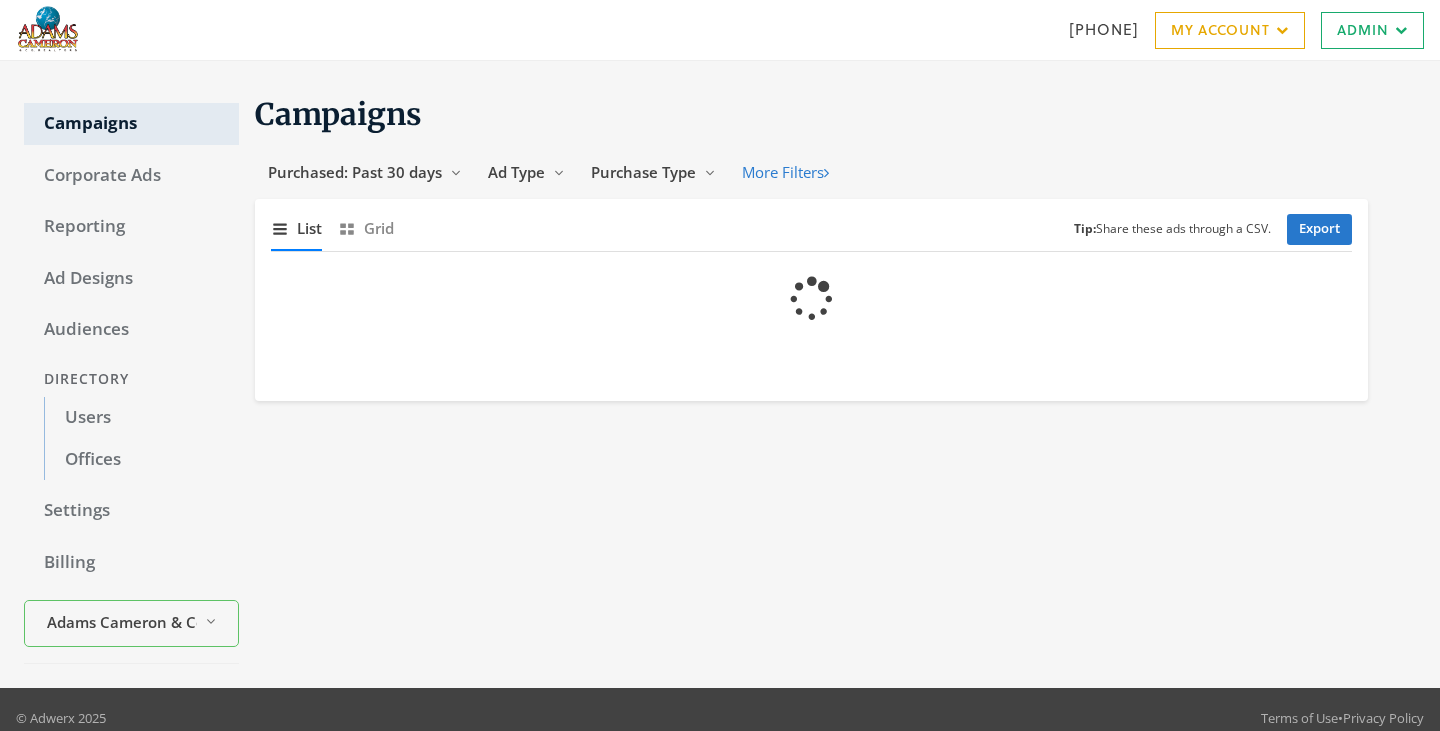 scroll, scrollTop: 0, scrollLeft: 0, axis: both 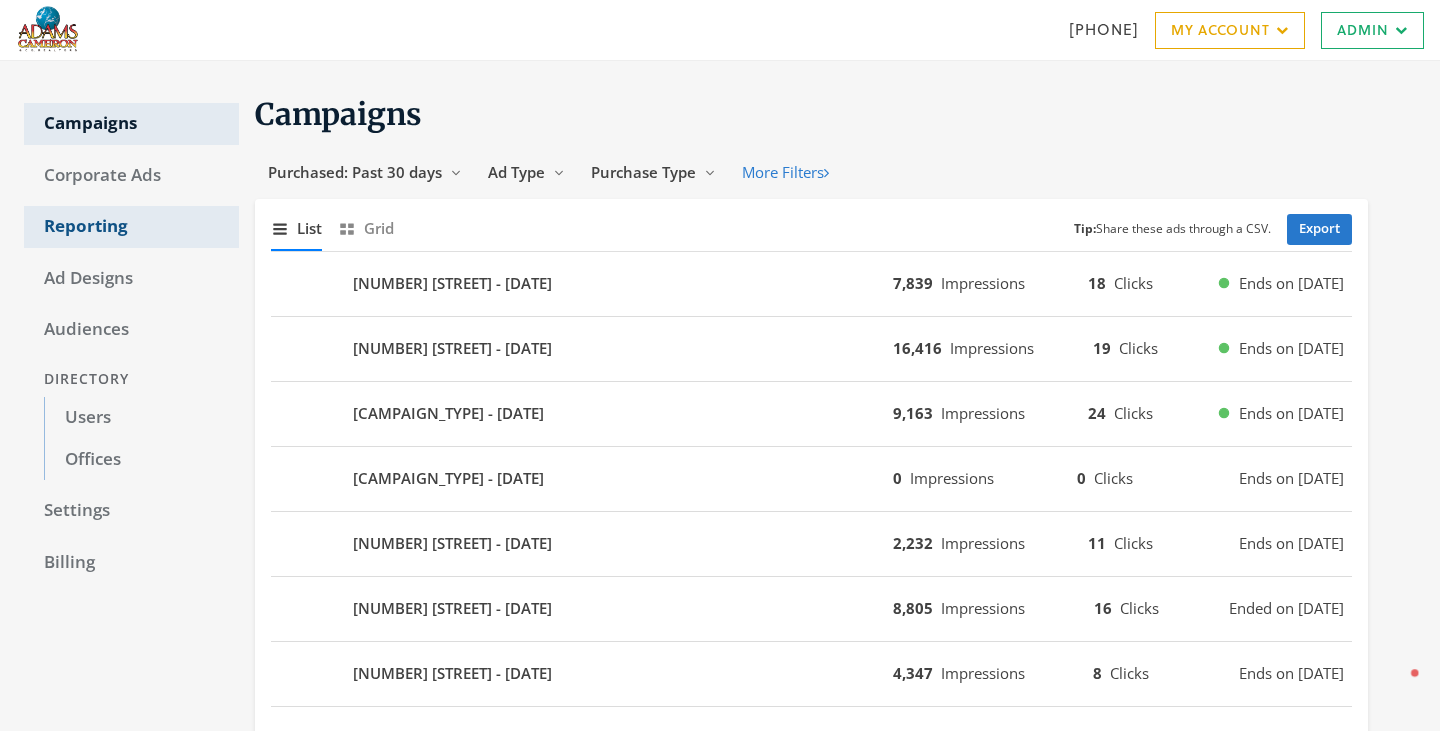 click on "Reporting" 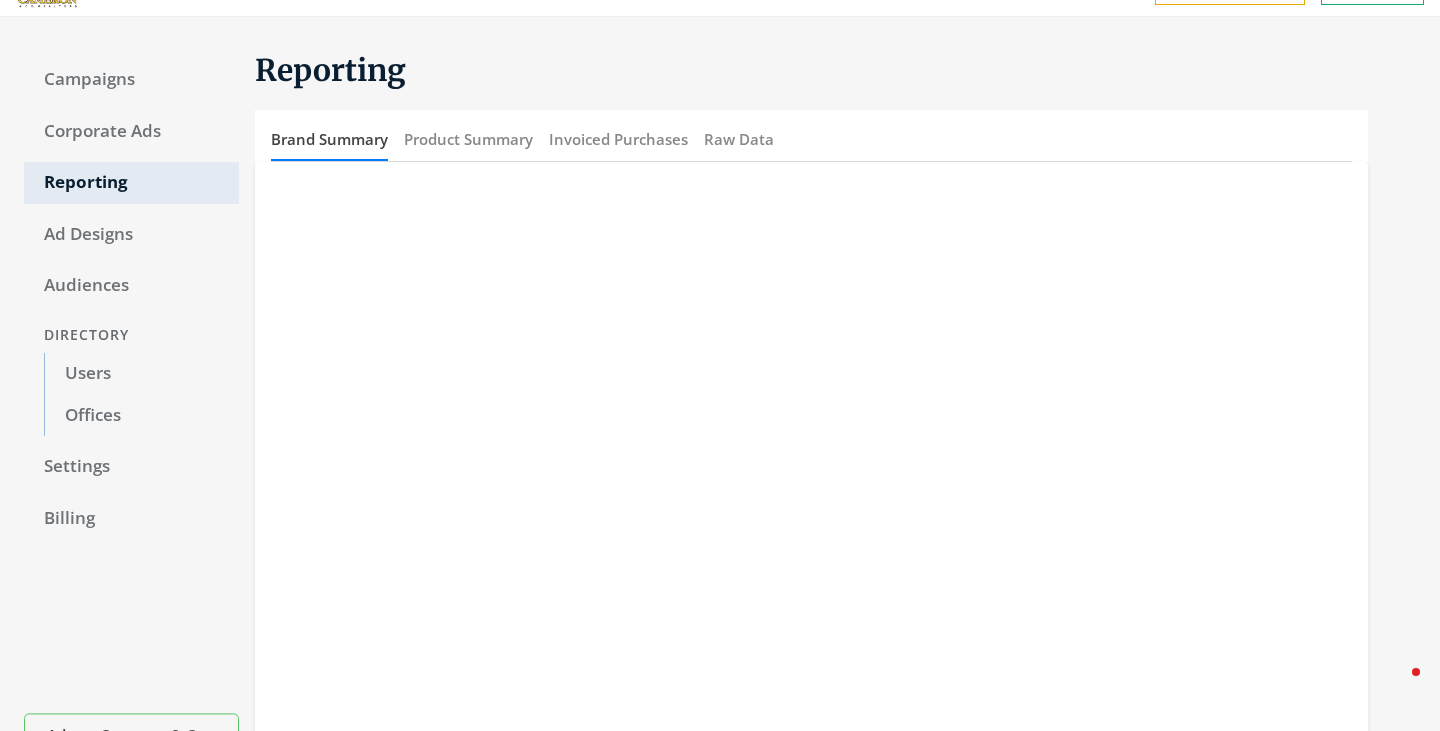 scroll, scrollTop: 0, scrollLeft: 0, axis: both 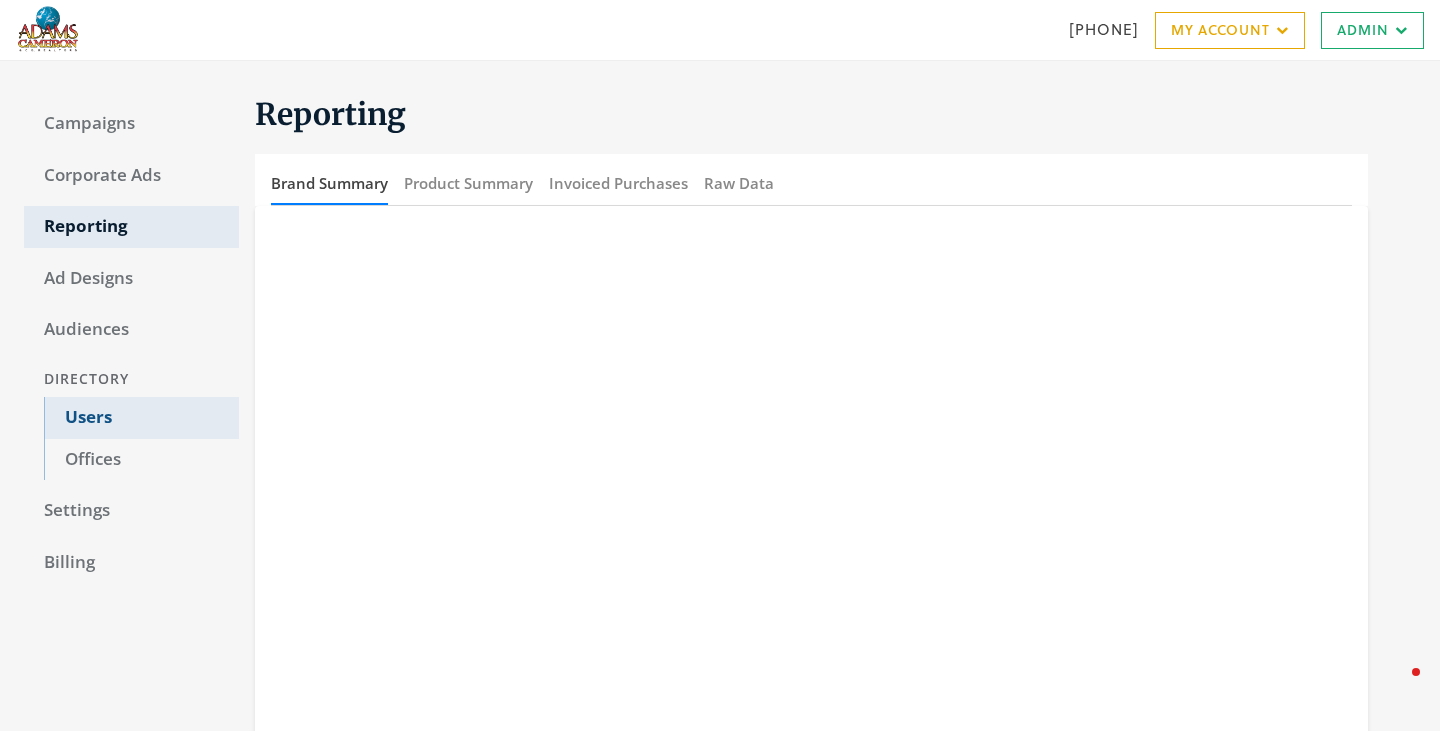 click on "Users" 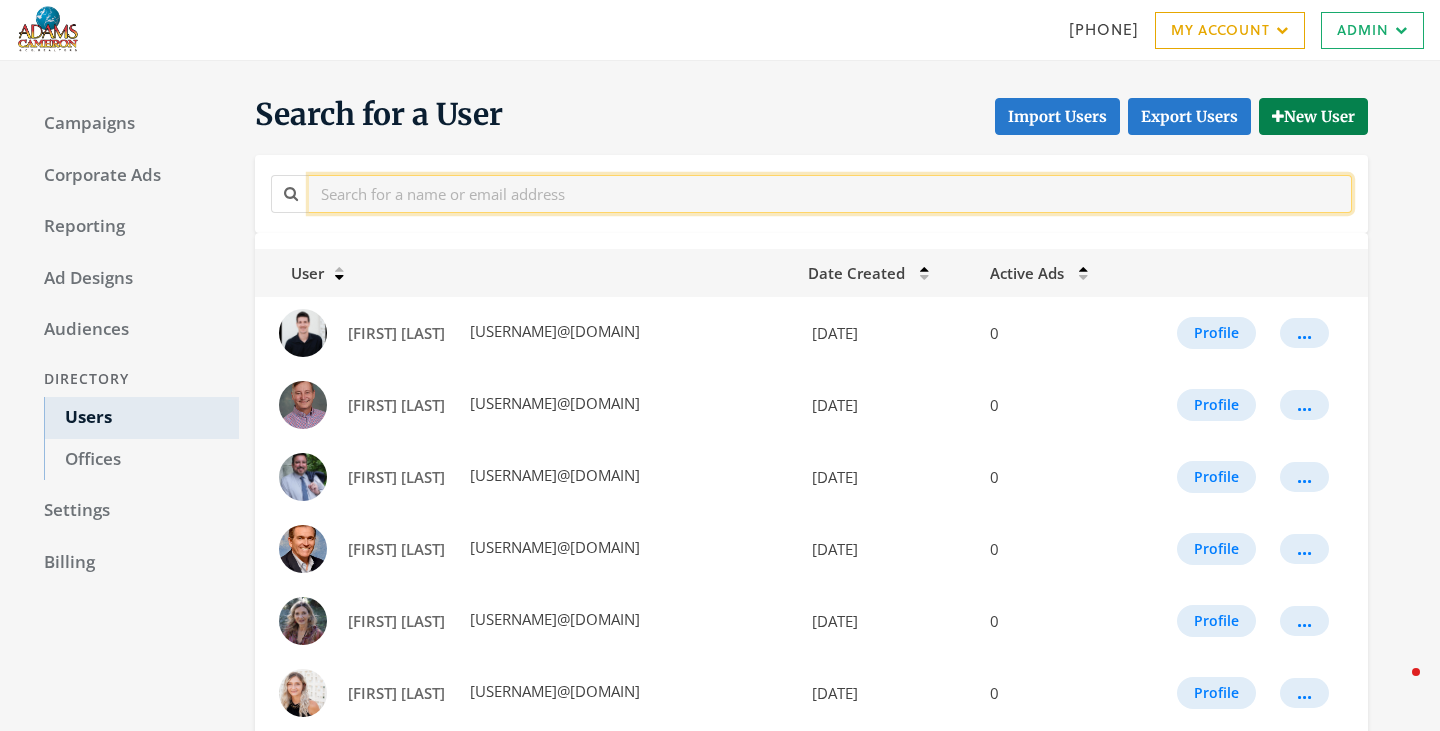 click 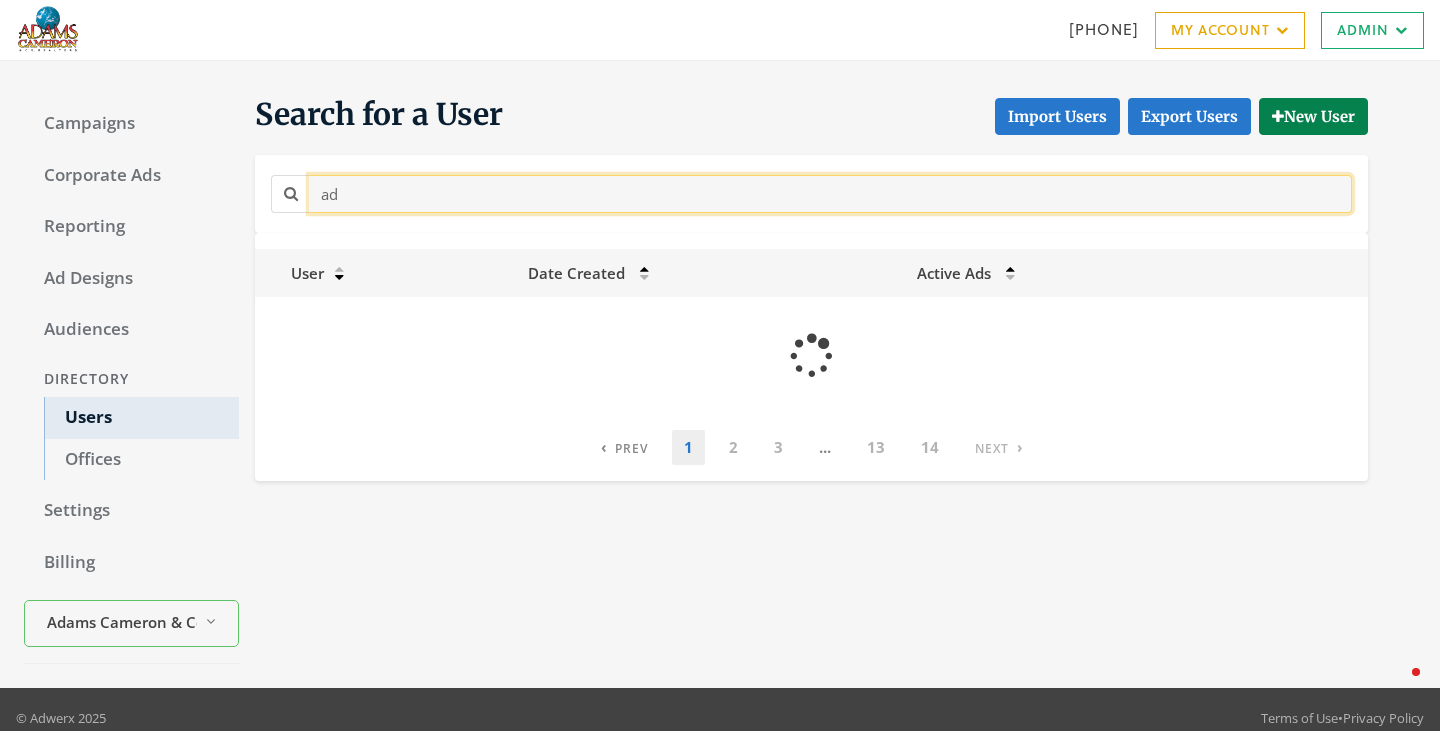 type on "a" 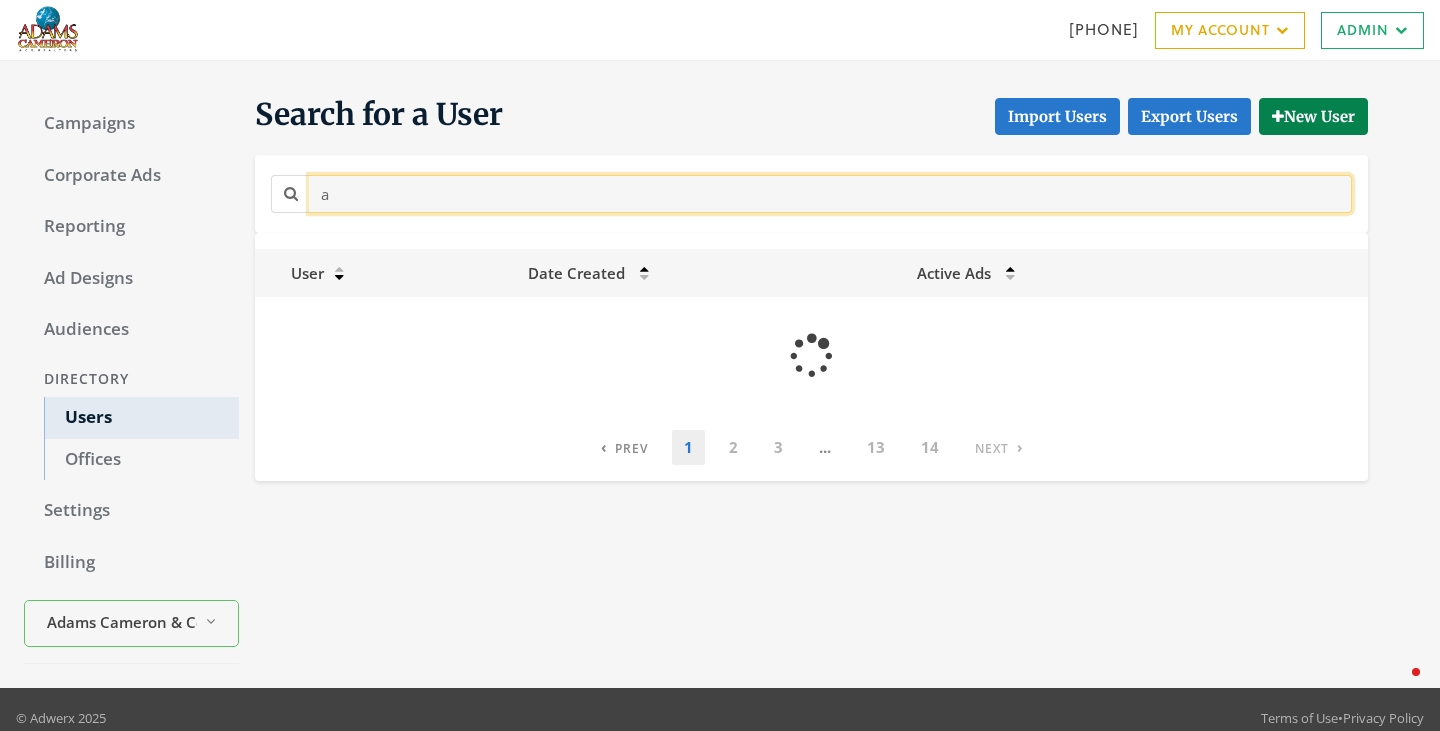 type 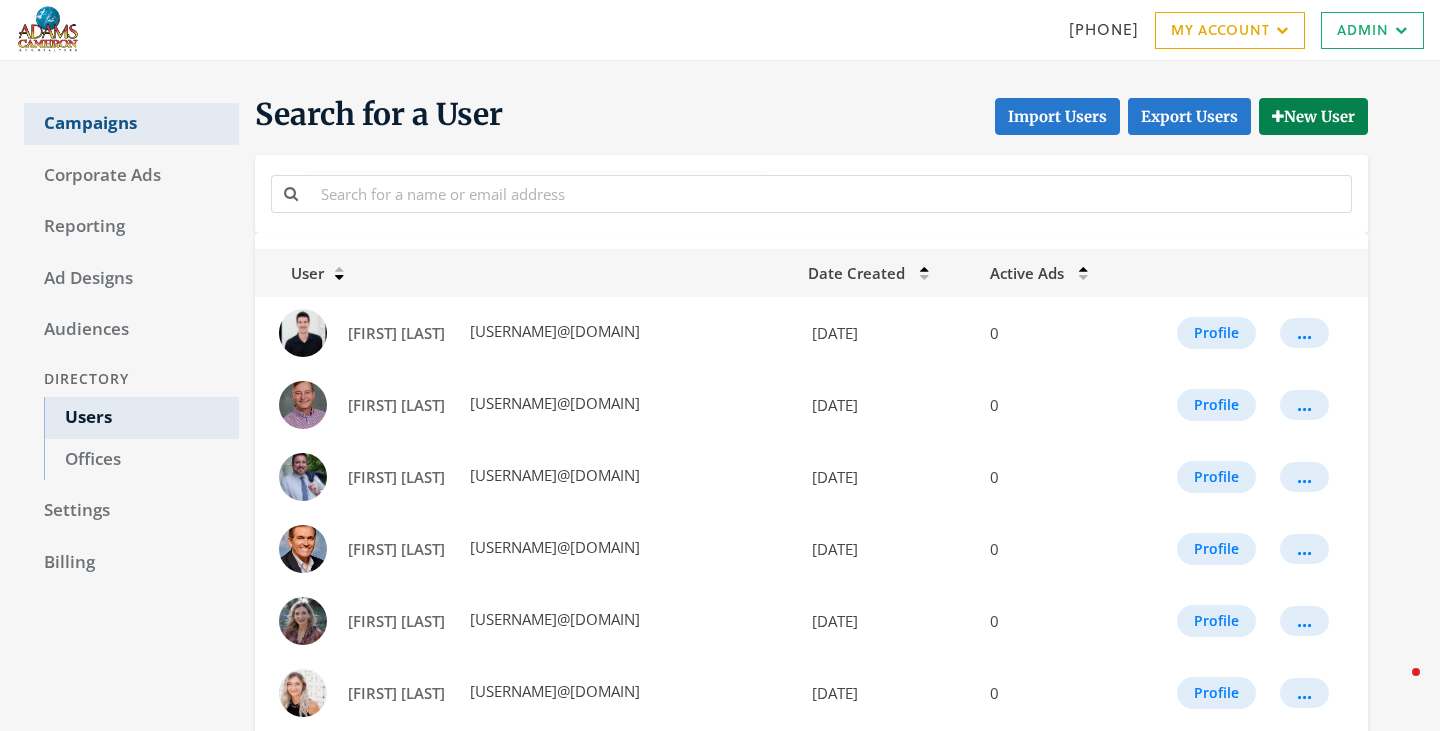 click on "Campaigns" 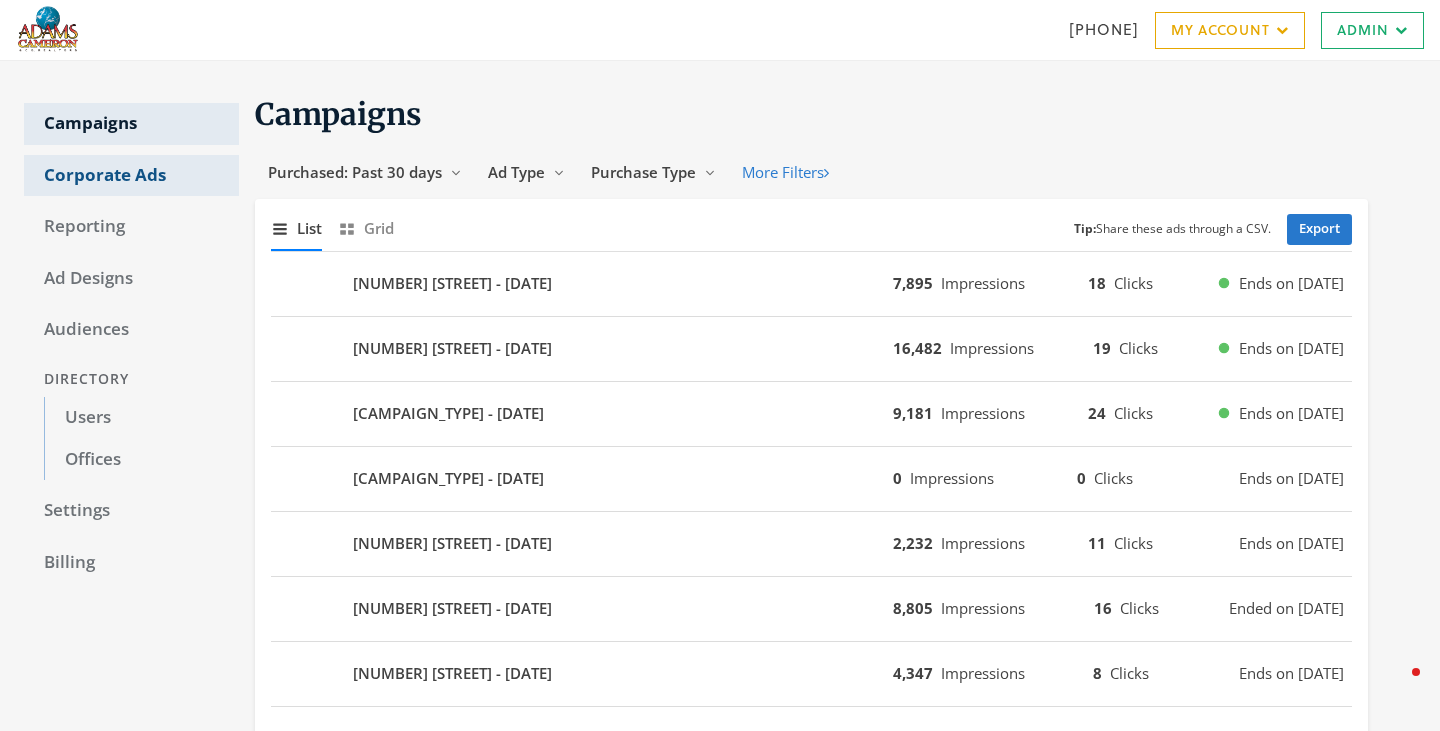click on "Corporate Ads" 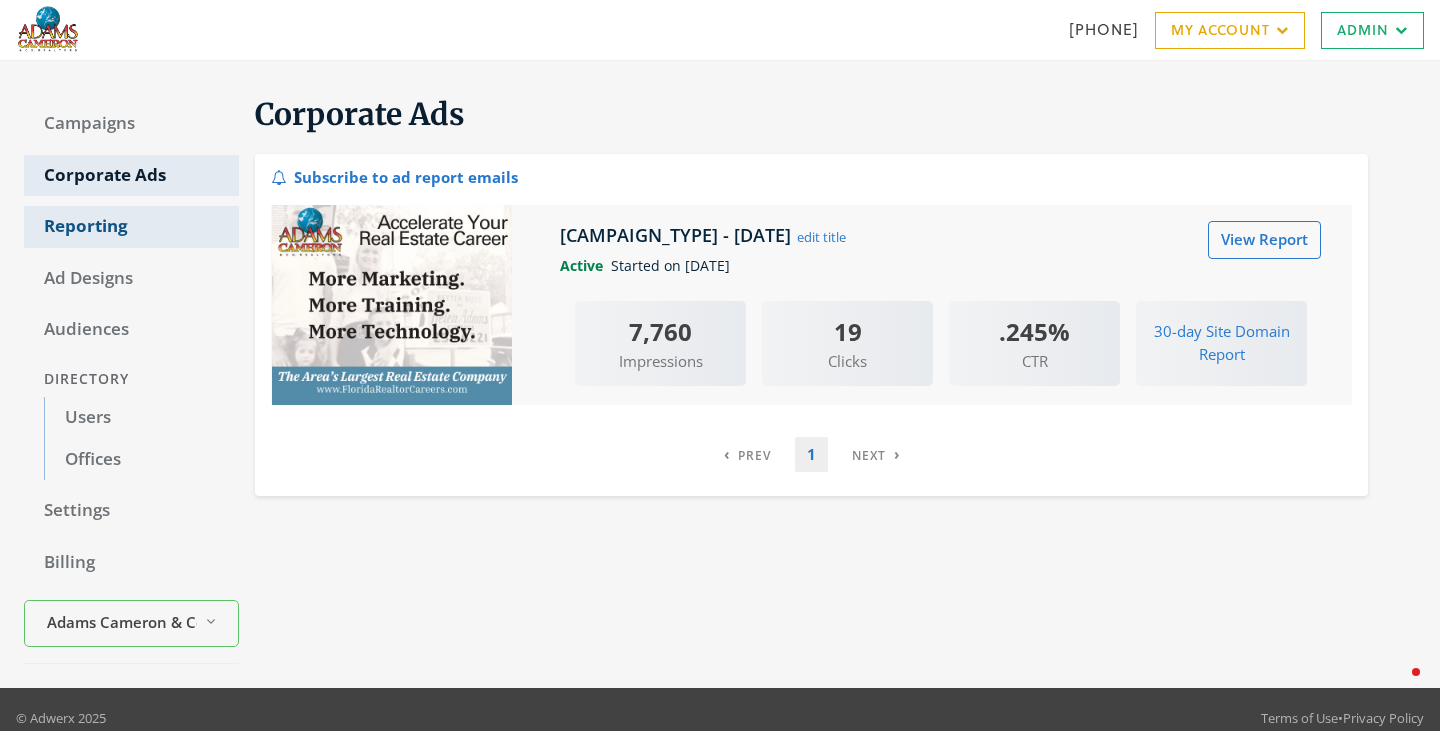 click on "Reporting" 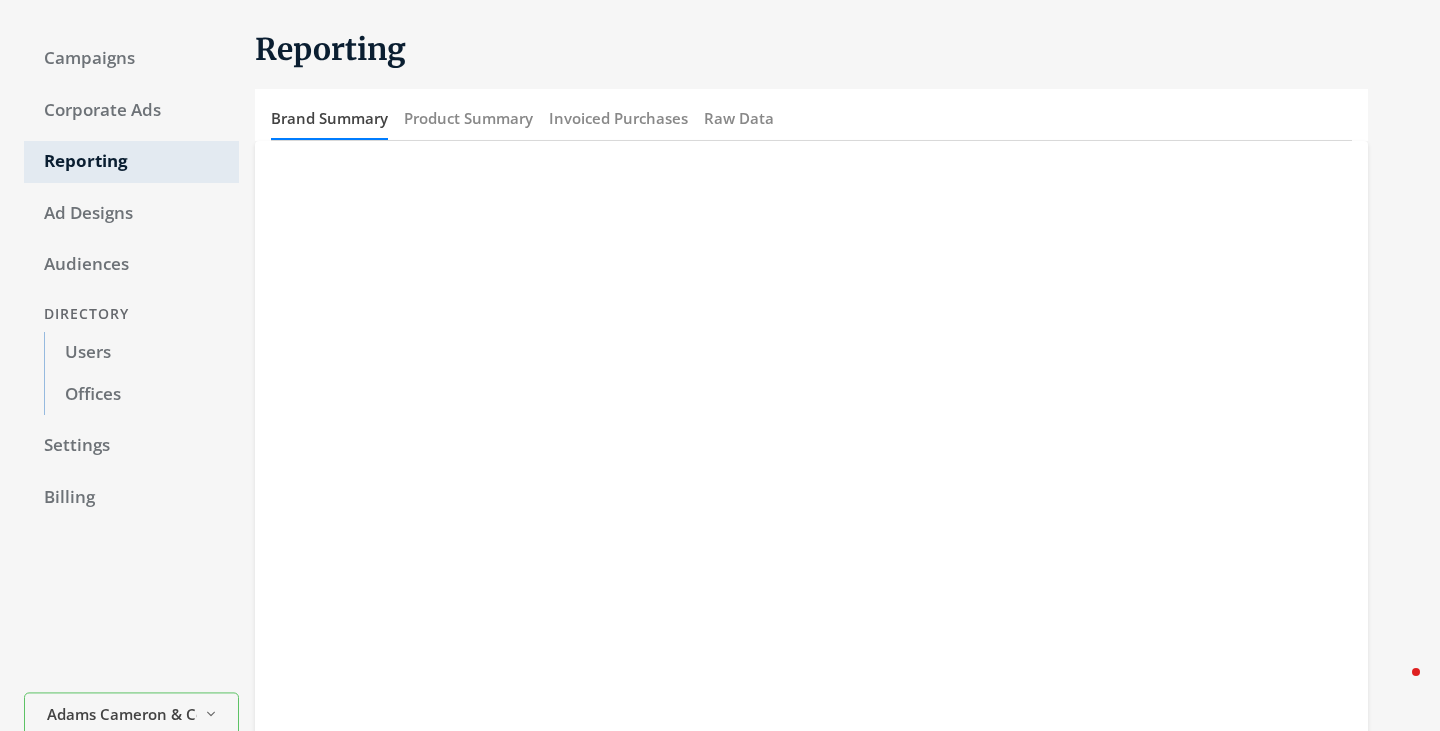 scroll, scrollTop: 0, scrollLeft: 0, axis: both 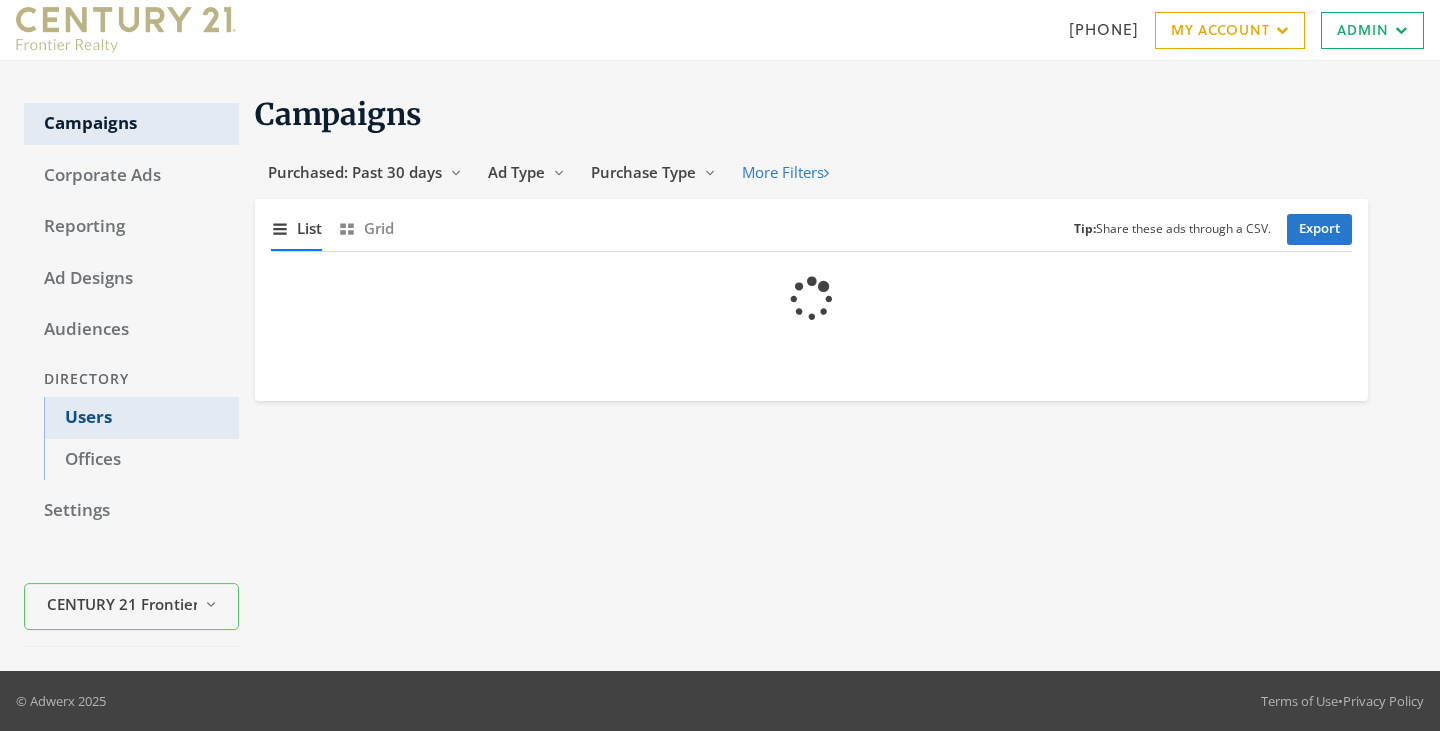 click on "Users" at bounding box center (141, 418) 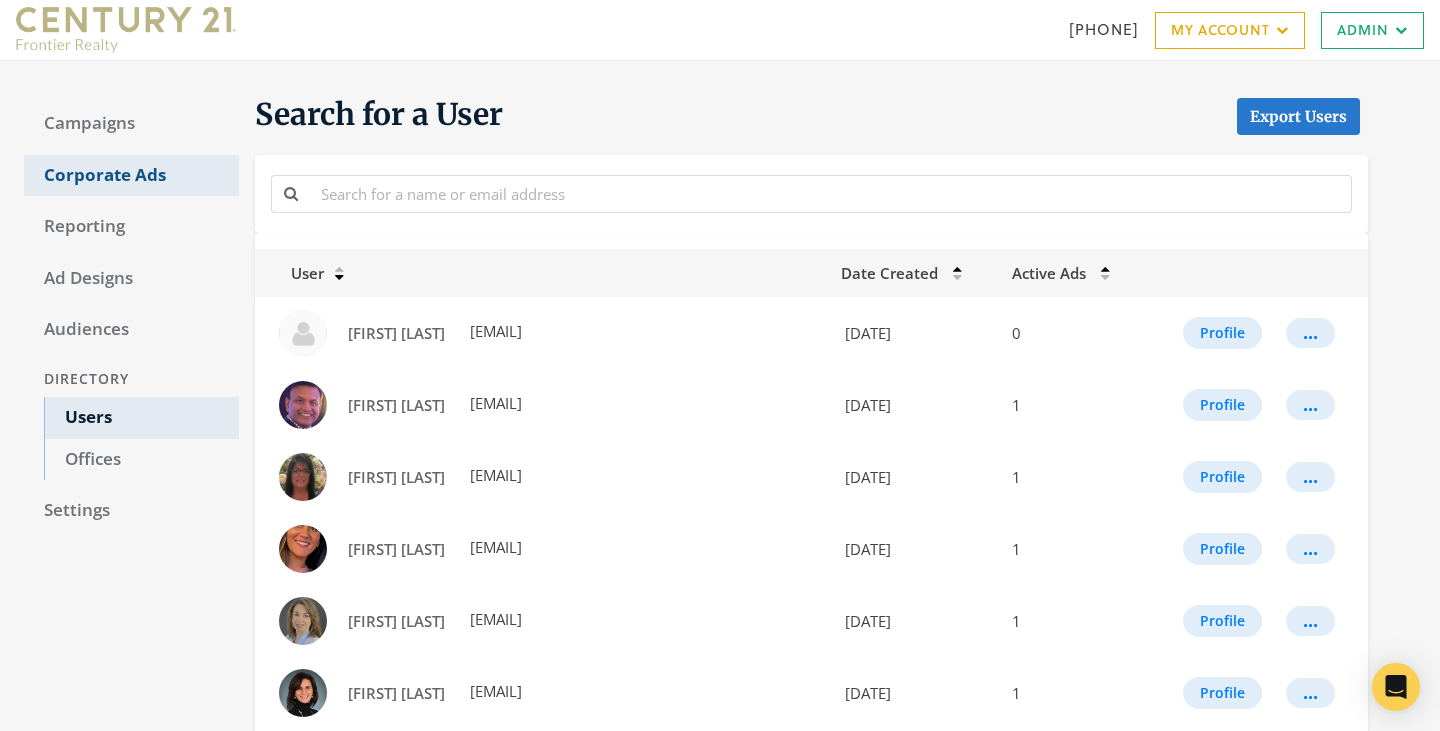 click on "Corporate Ads" at bounding box center (131, 176) 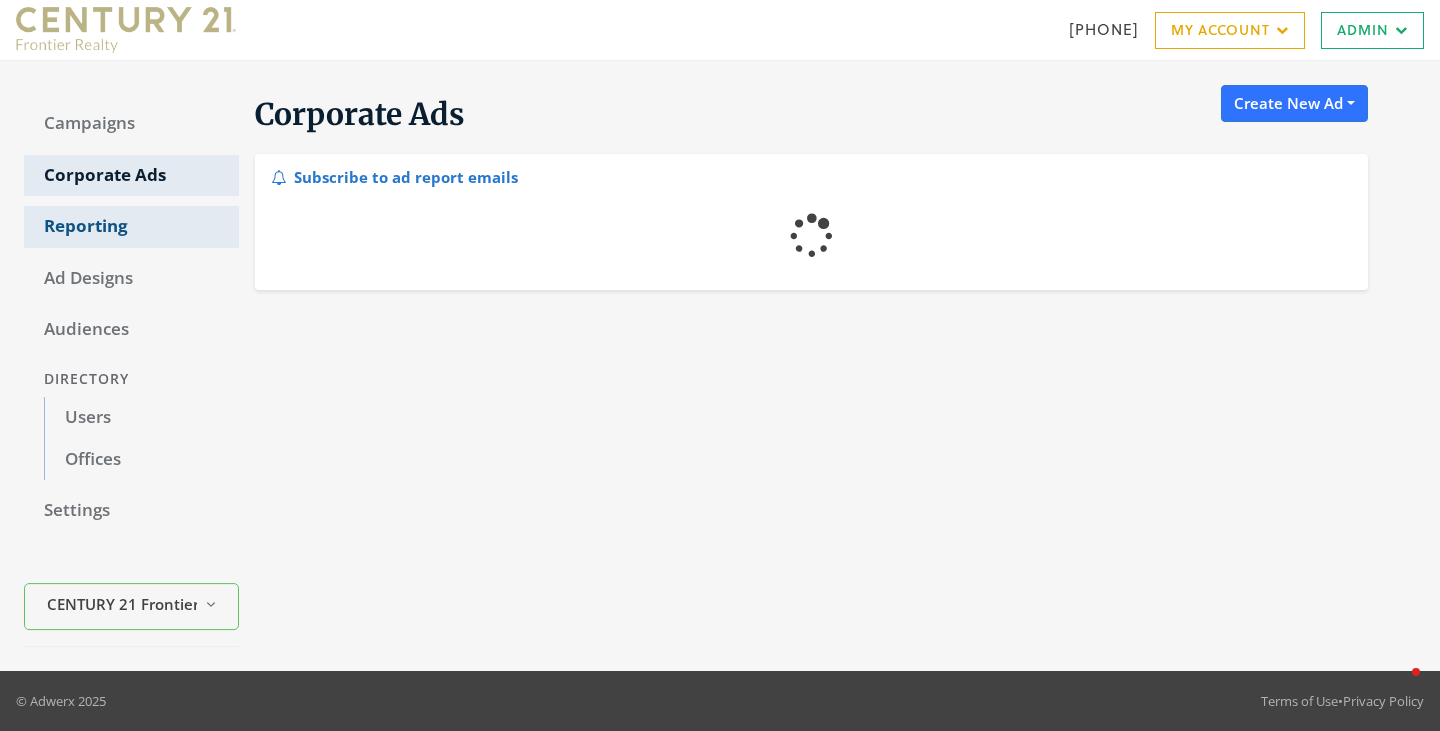 click on "Reporting" at bounding box center (131, 227) 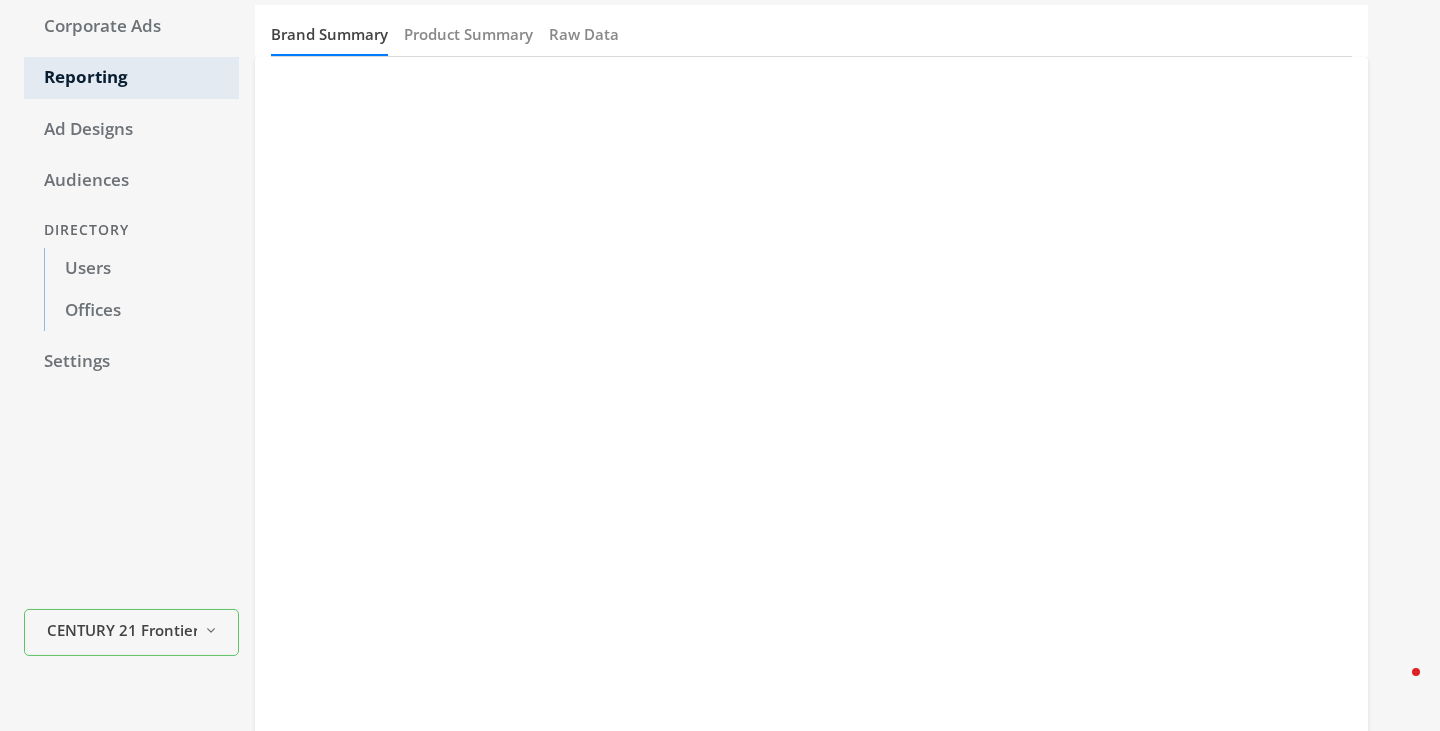 scroll, scrollTop: 0, scrollLeft: 0, axis: both 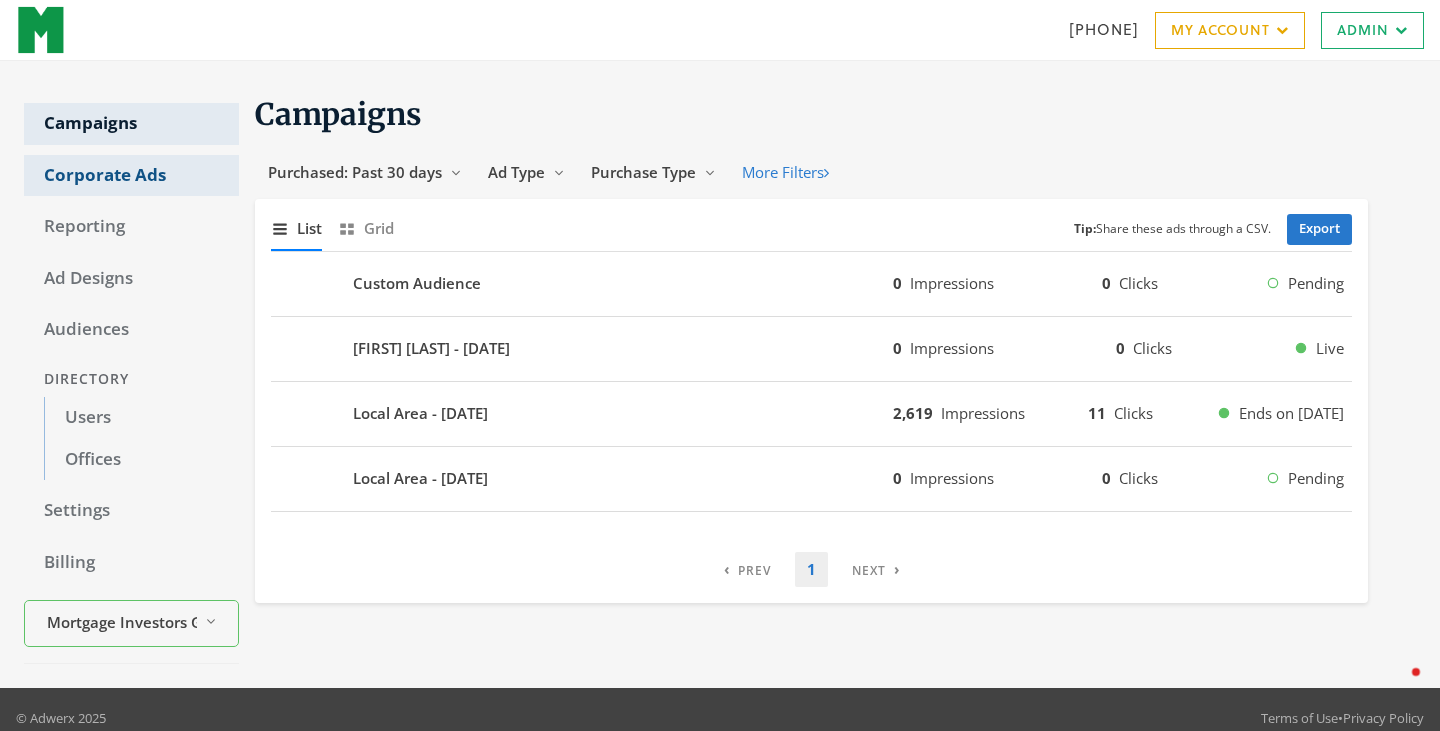 click on "Corporate Ads" 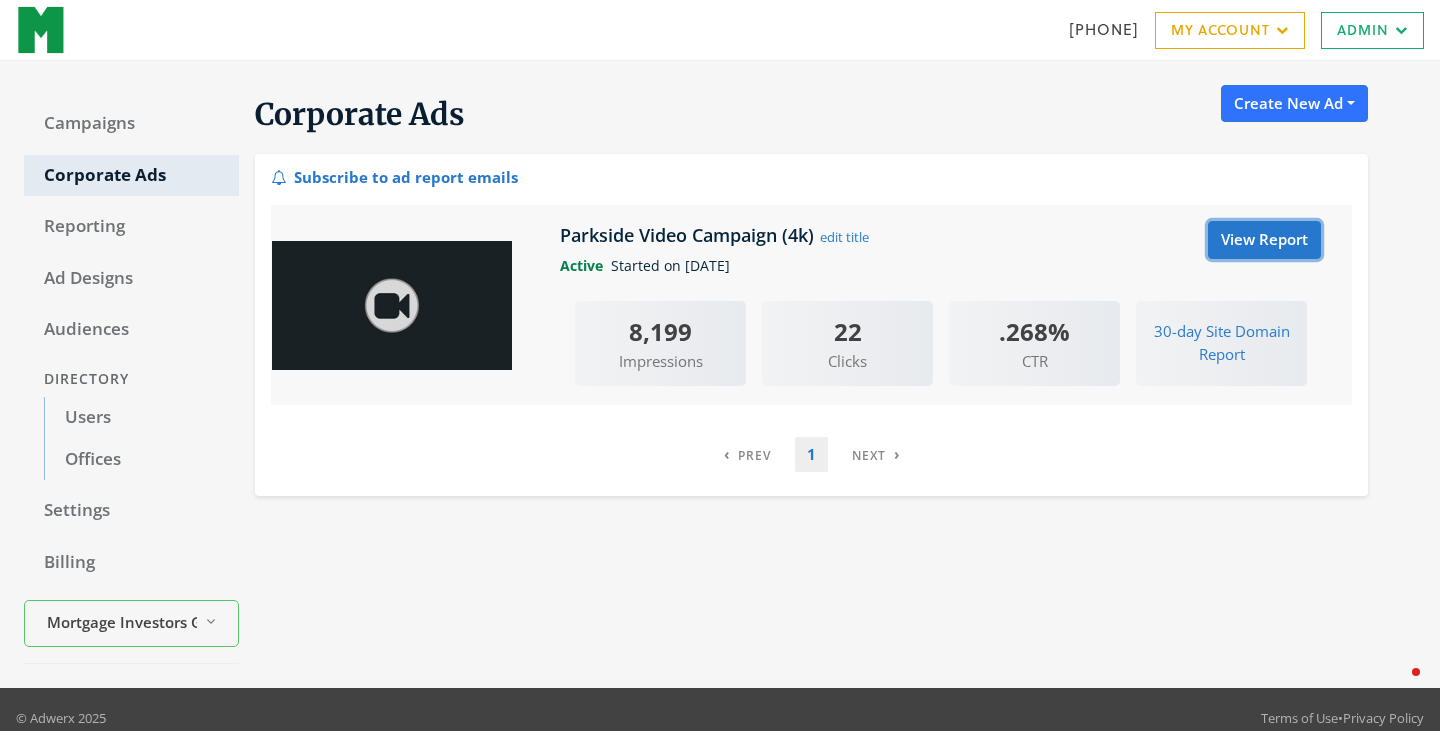 click on "View Report" 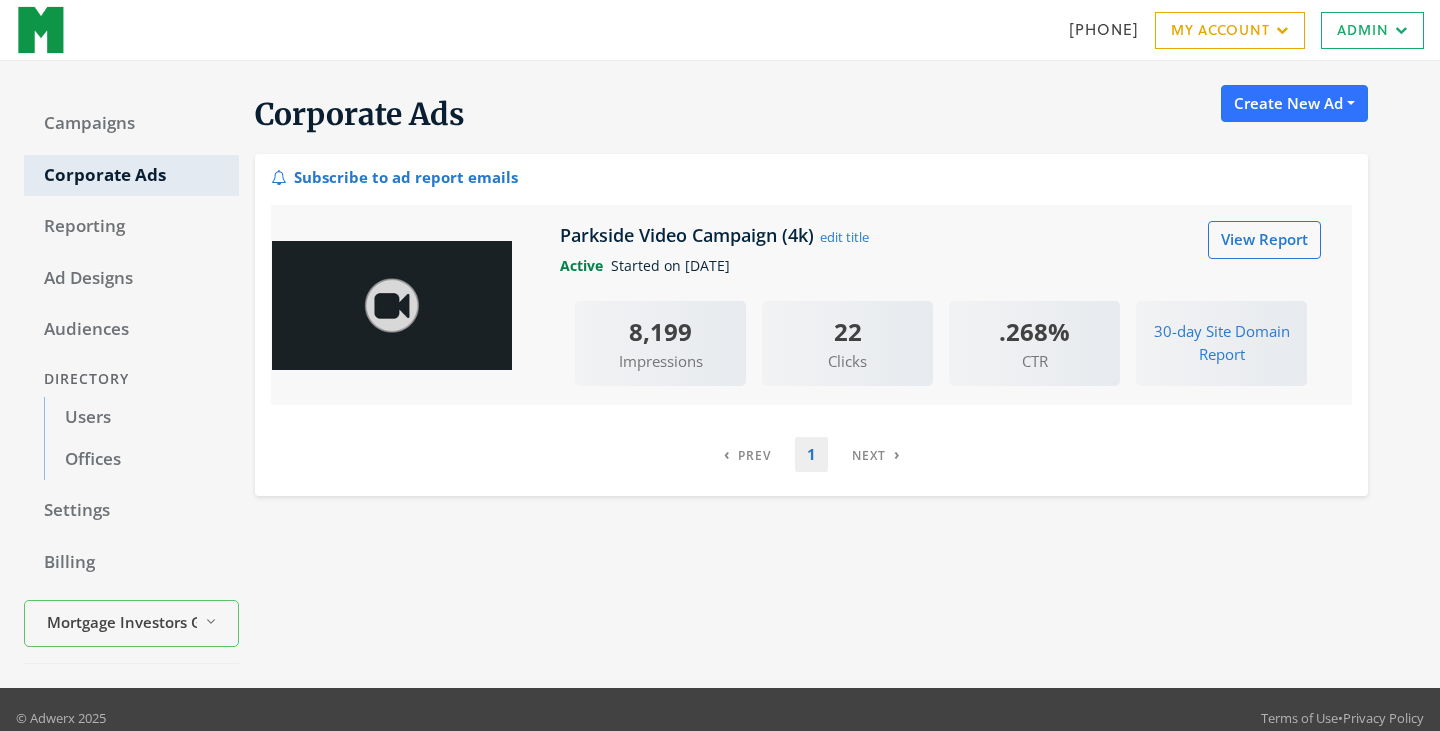 scroll, scrollTop: 0, scrollLeft: 0, axis: both 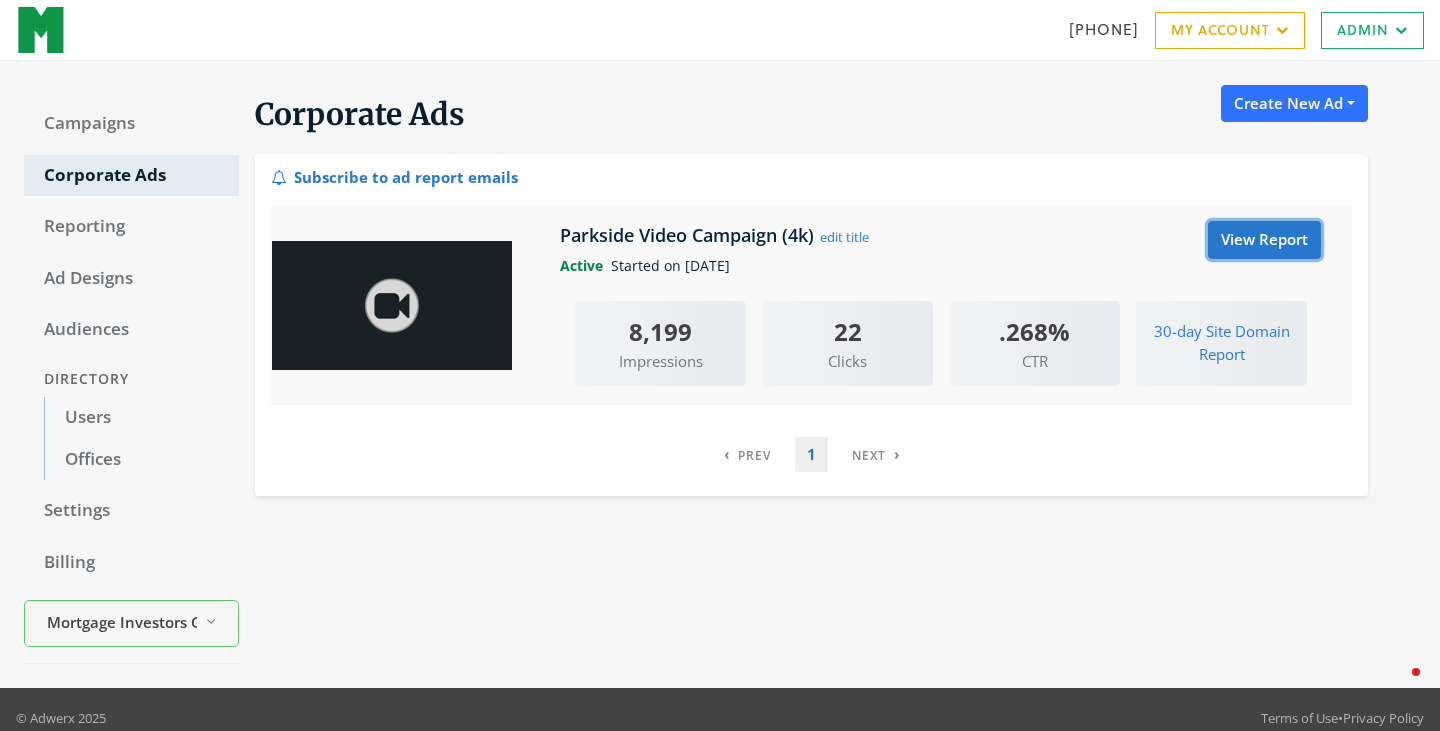 click on "View Report" 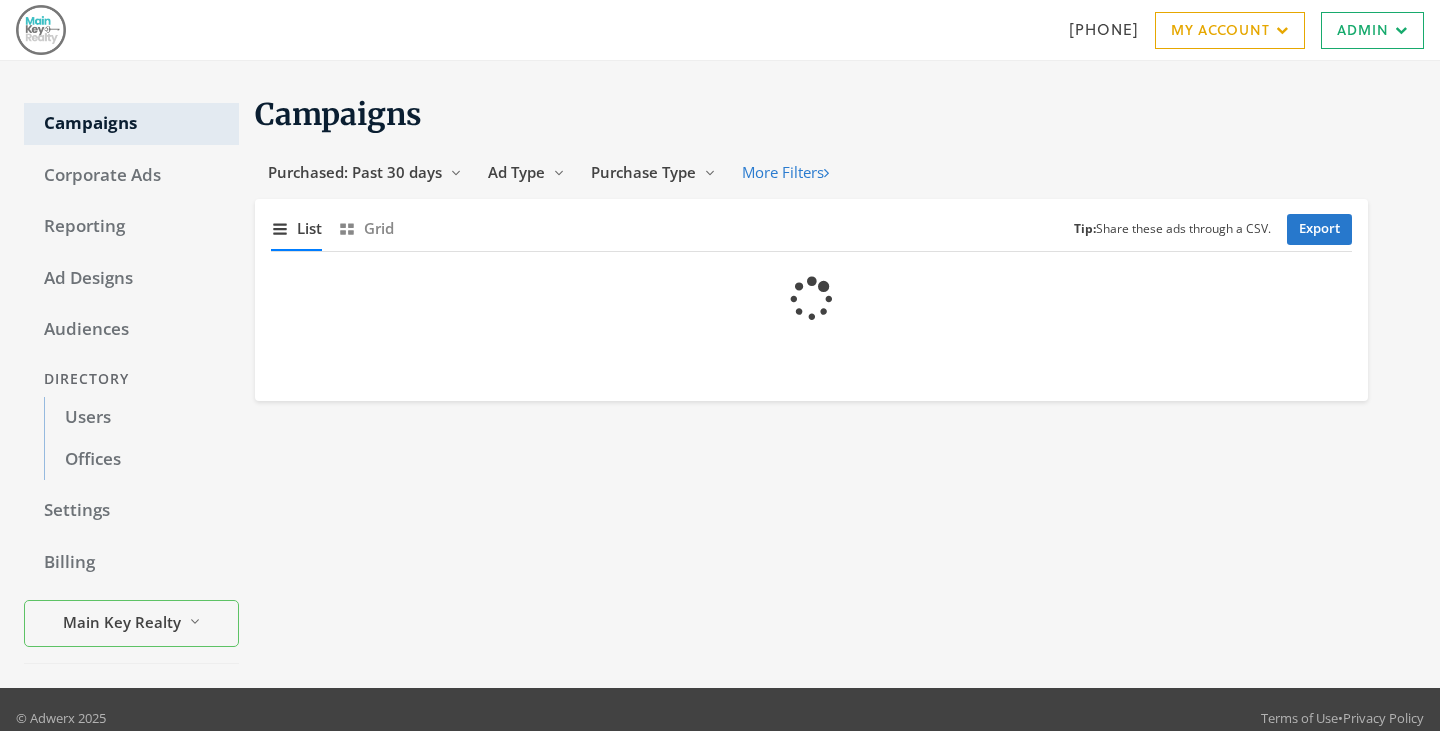 scroll, scrollTop: 0, scrollLeft: 0, axis: both 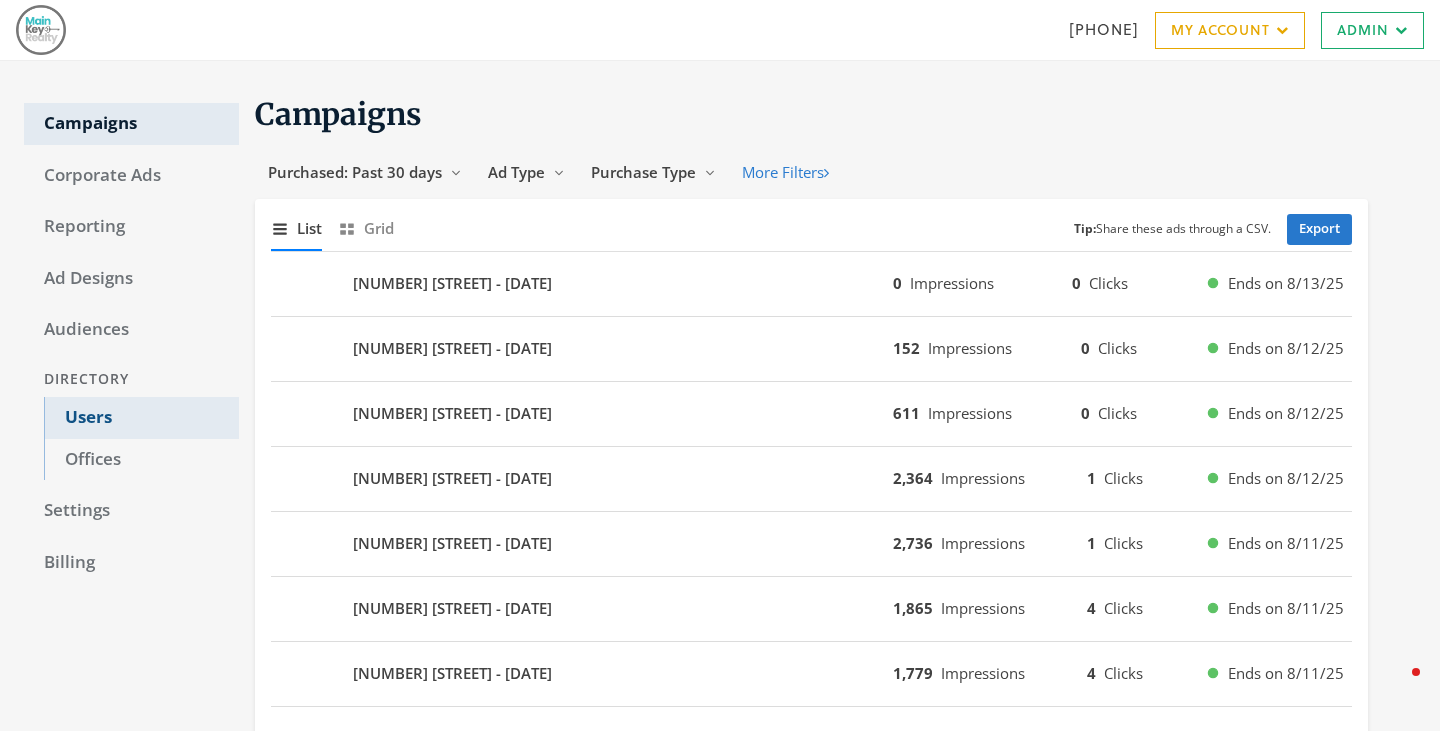 click on "Users" 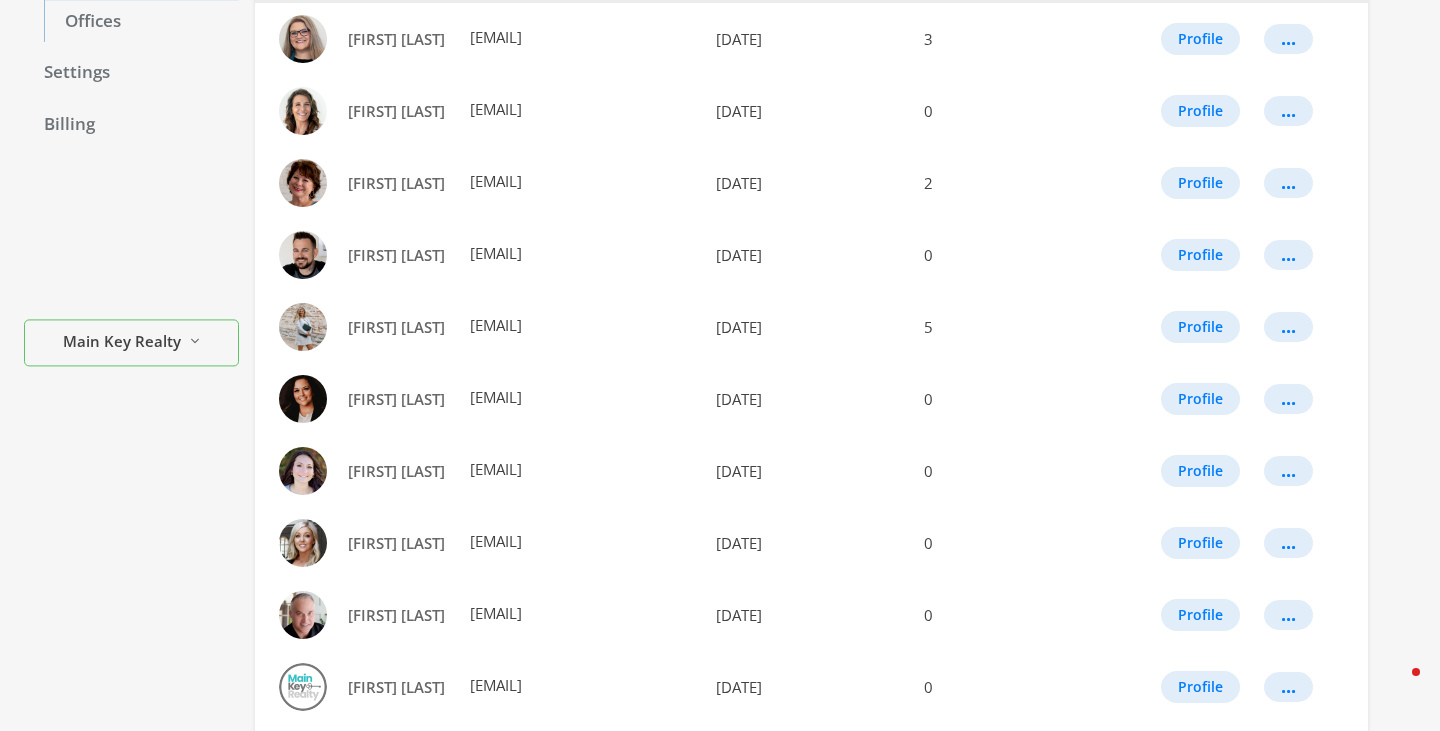 scroll, scrollTop: 0, scrollLeft: 0, axis: both 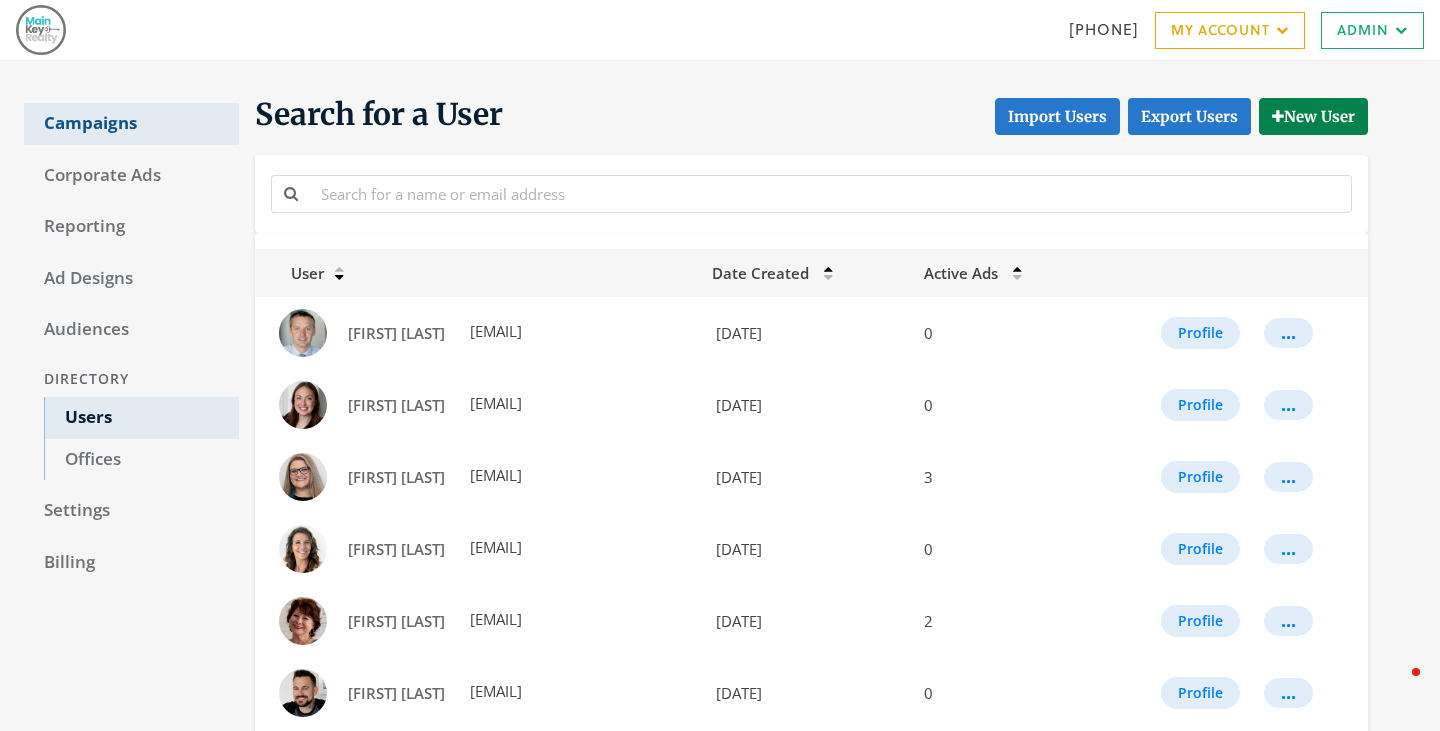 click on "Campaigns" 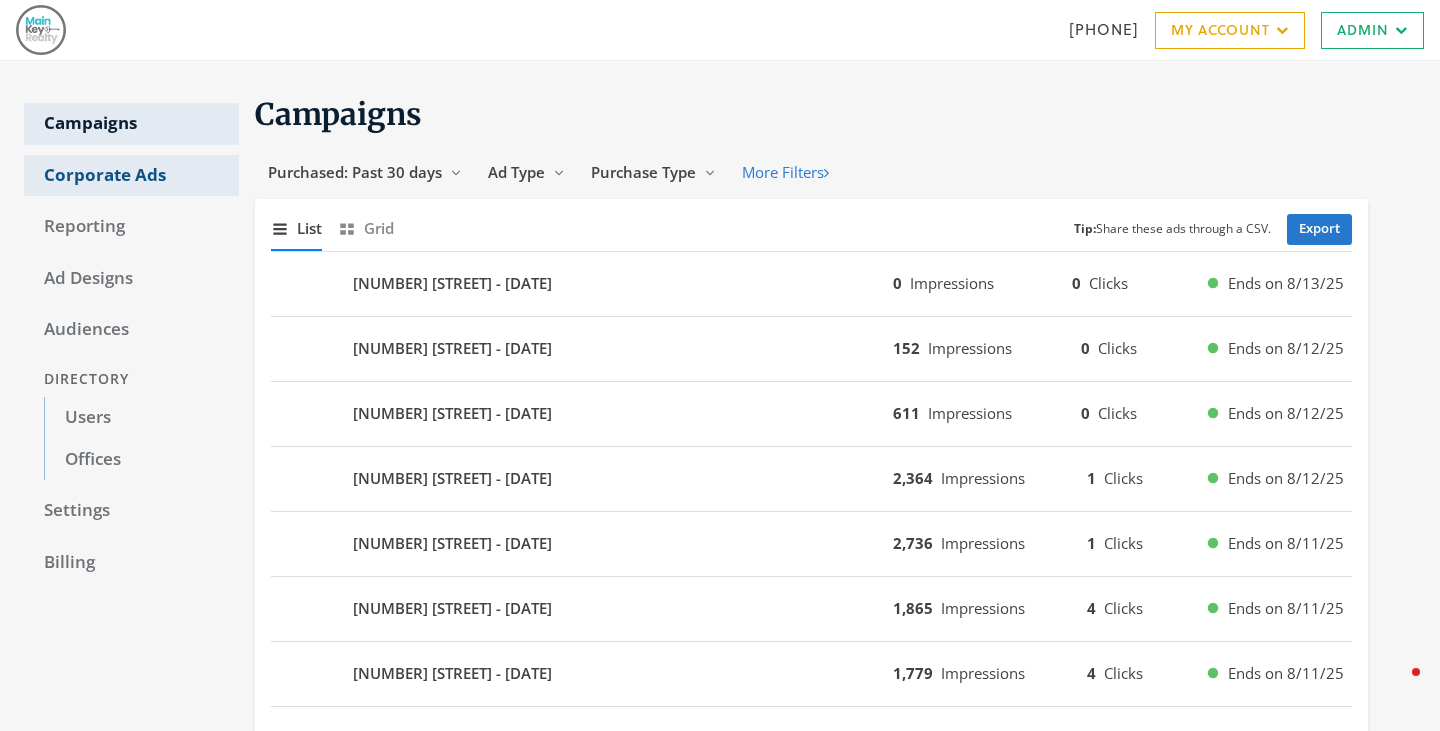click on "Corporate Ads" 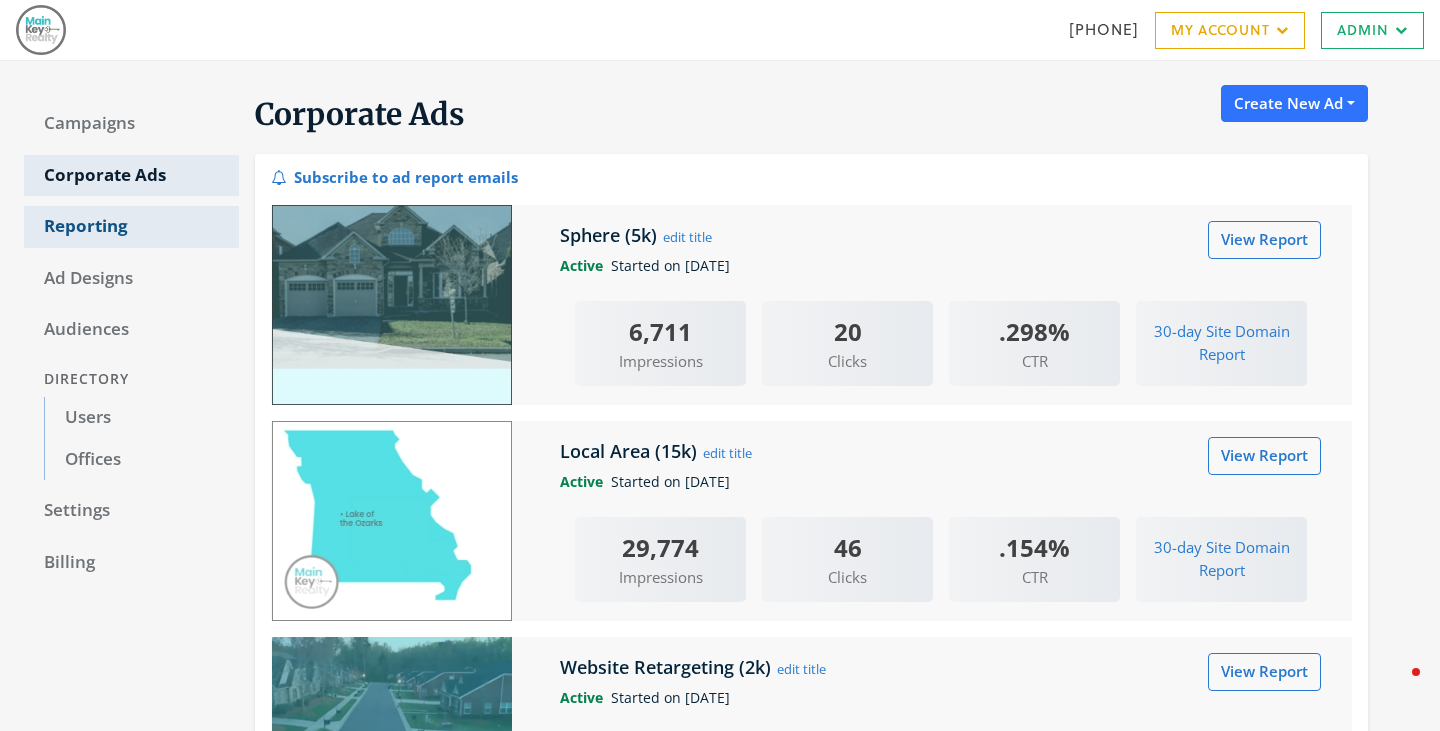 click on "Reporting" 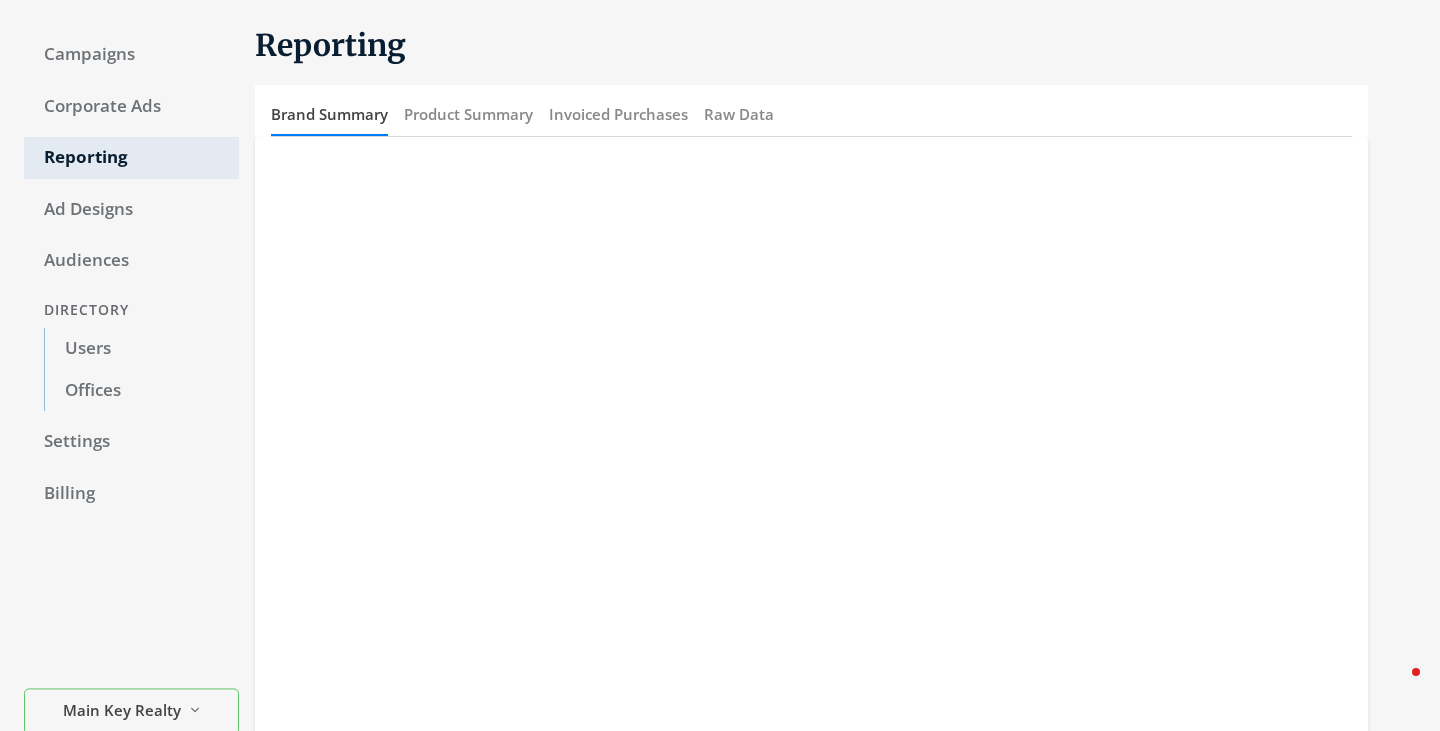scroll, scrollTop: 71, scrollLeft: 0, axis: vertical 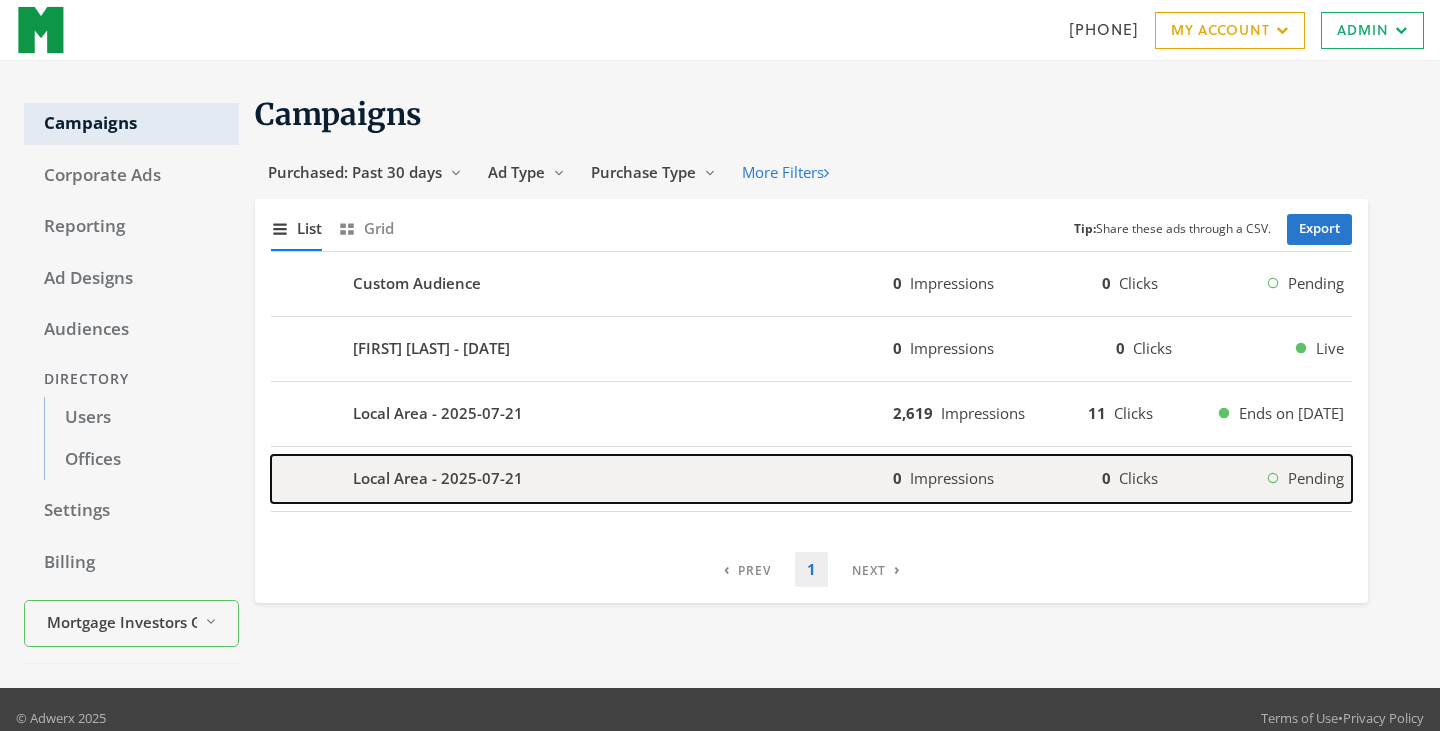 click on "Local Area - 2025-07-21" 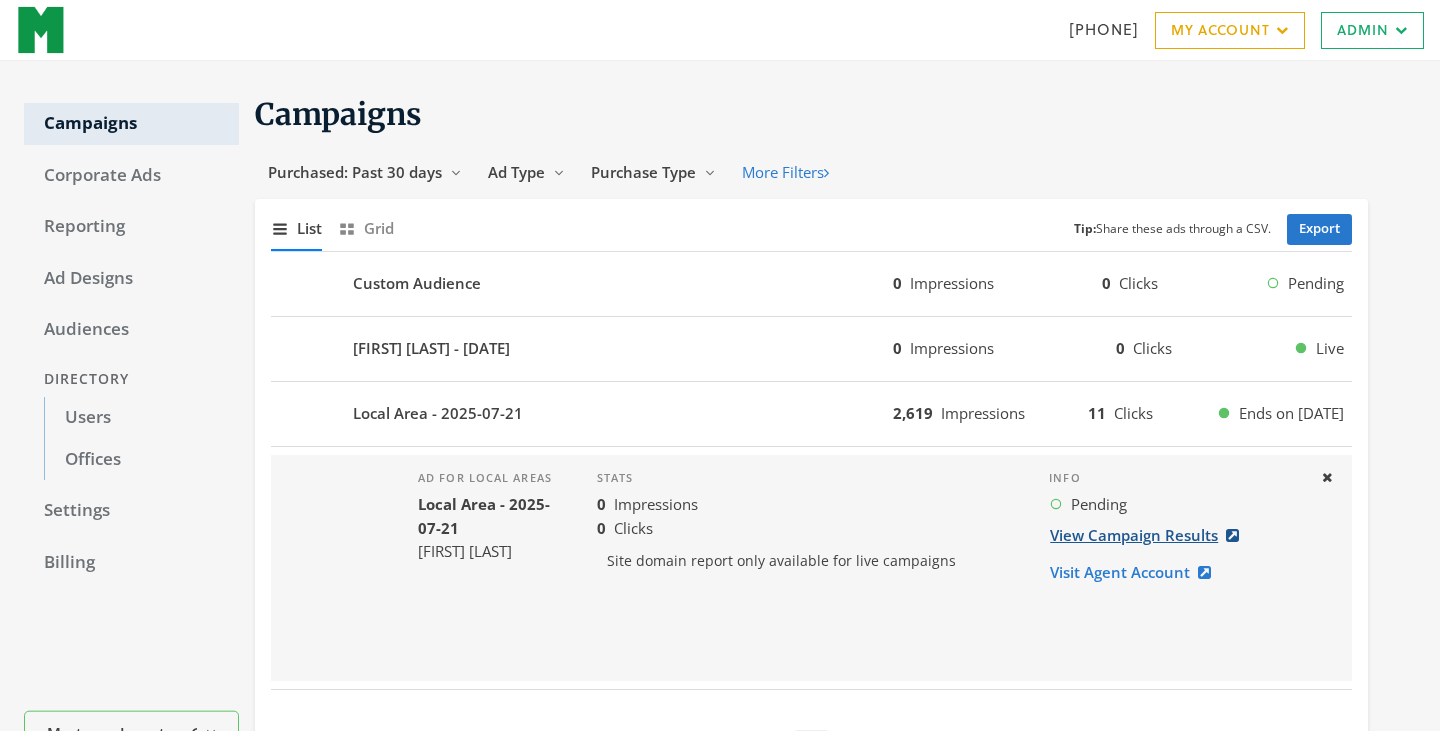 click on "View Campaign Results" 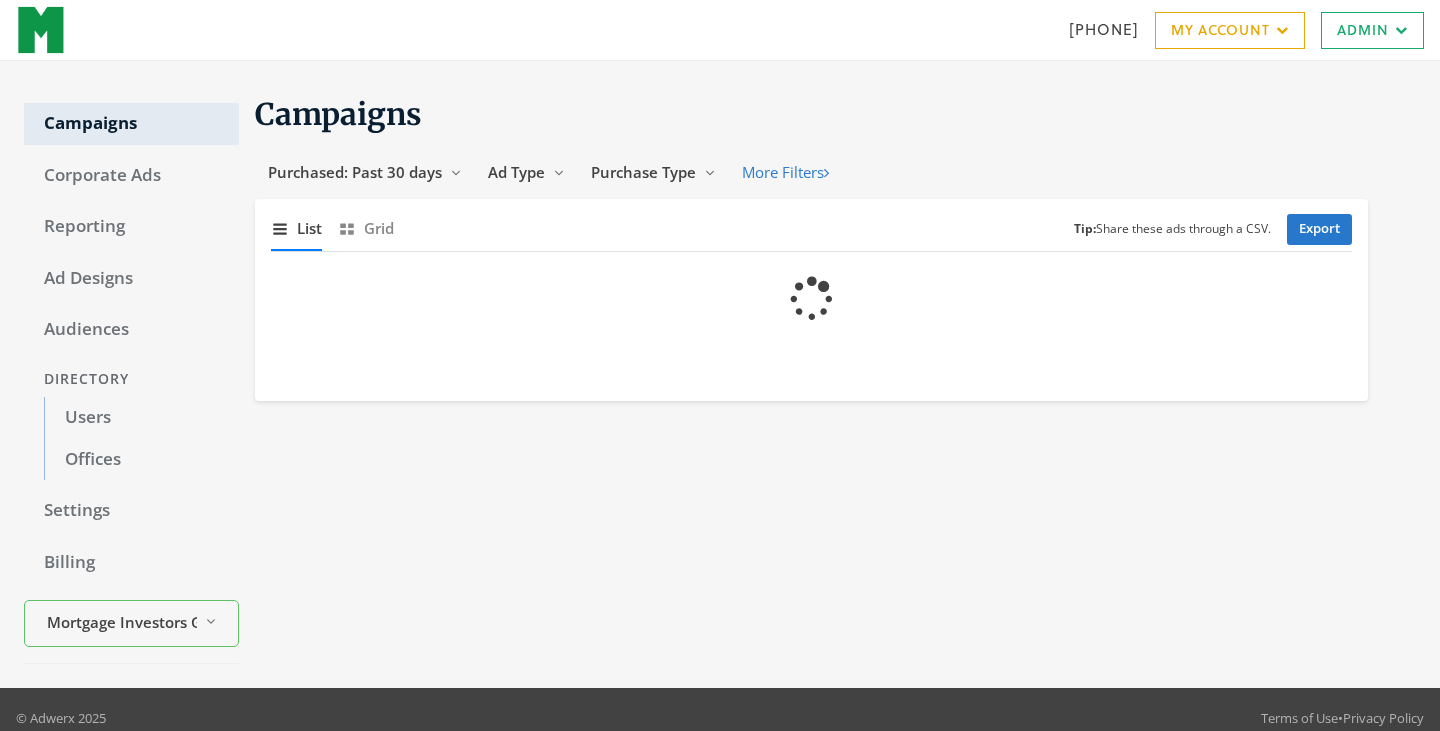 scroll, scrollTop: 0, scrollLeft: 0, axis: both 